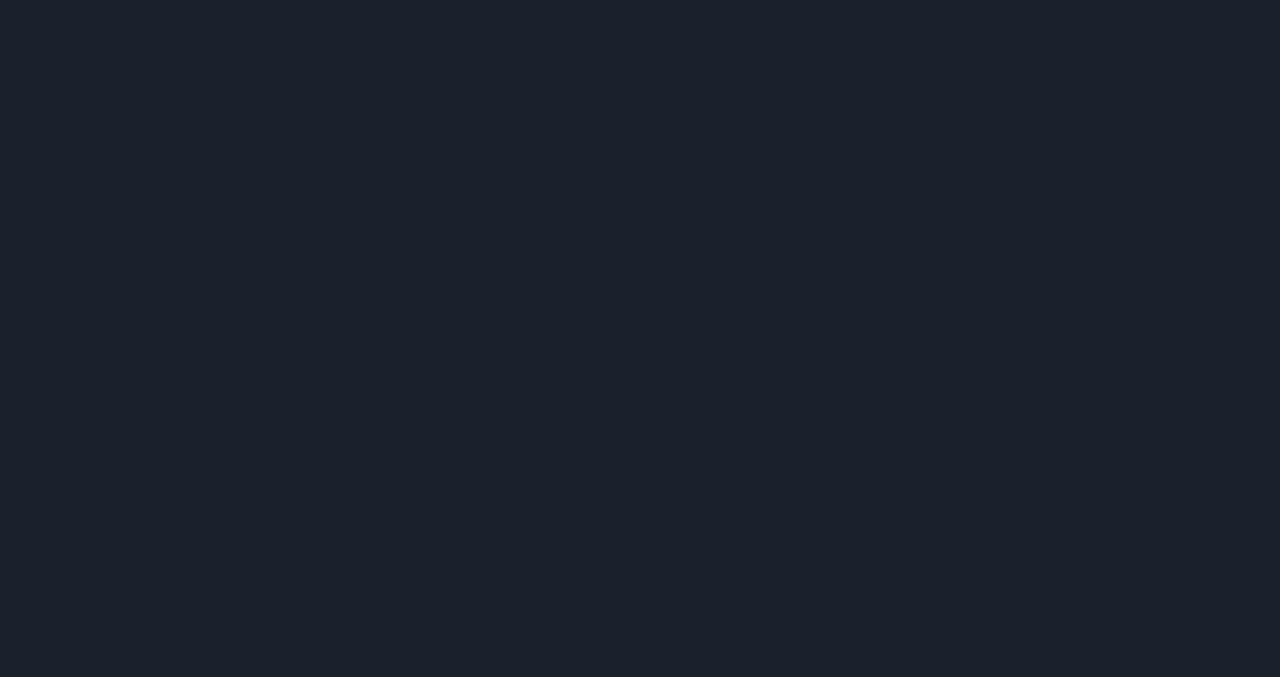 scroll, scrollTop: 0, scrollLeft: 0, axis: both 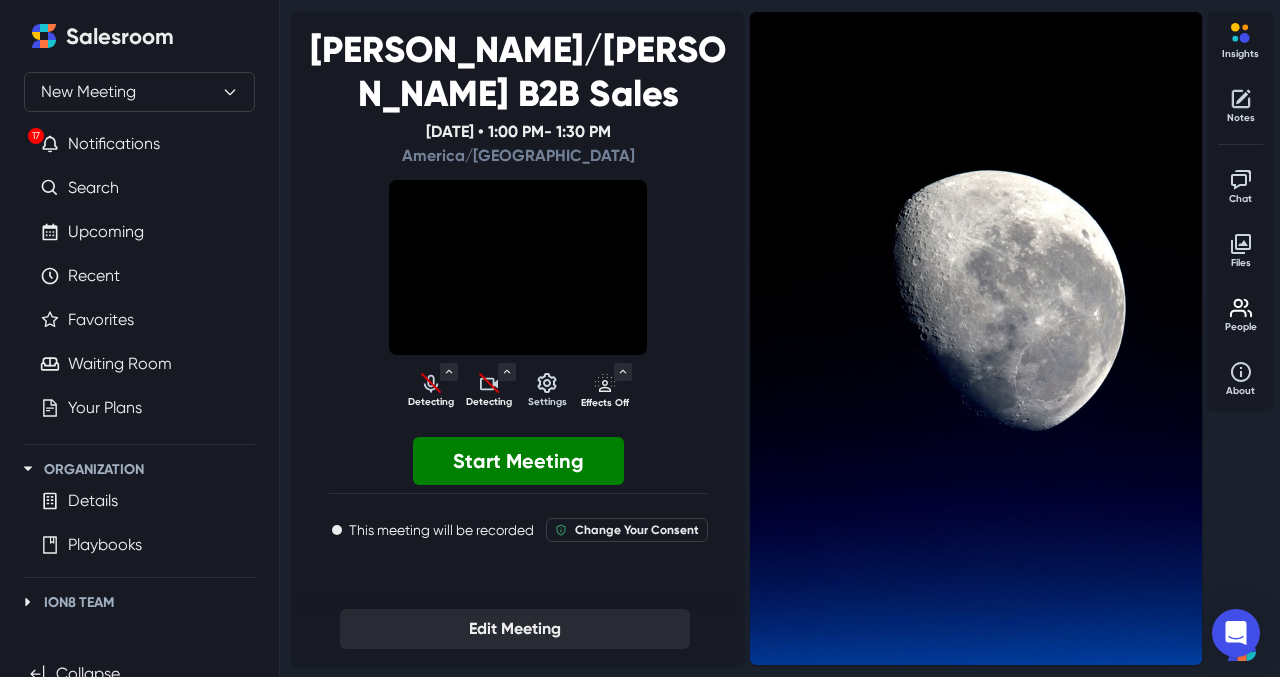 select on "default" 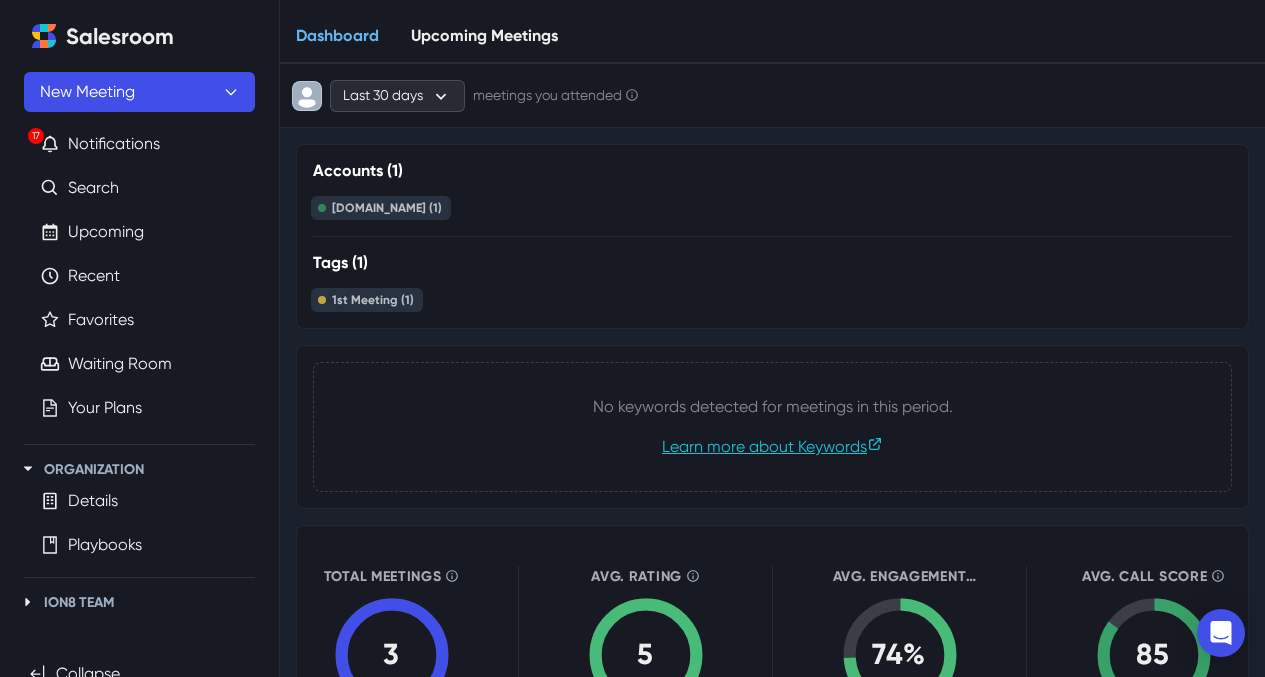 scroll, scrollTop: 0, scrollLeft: 0, axis: both 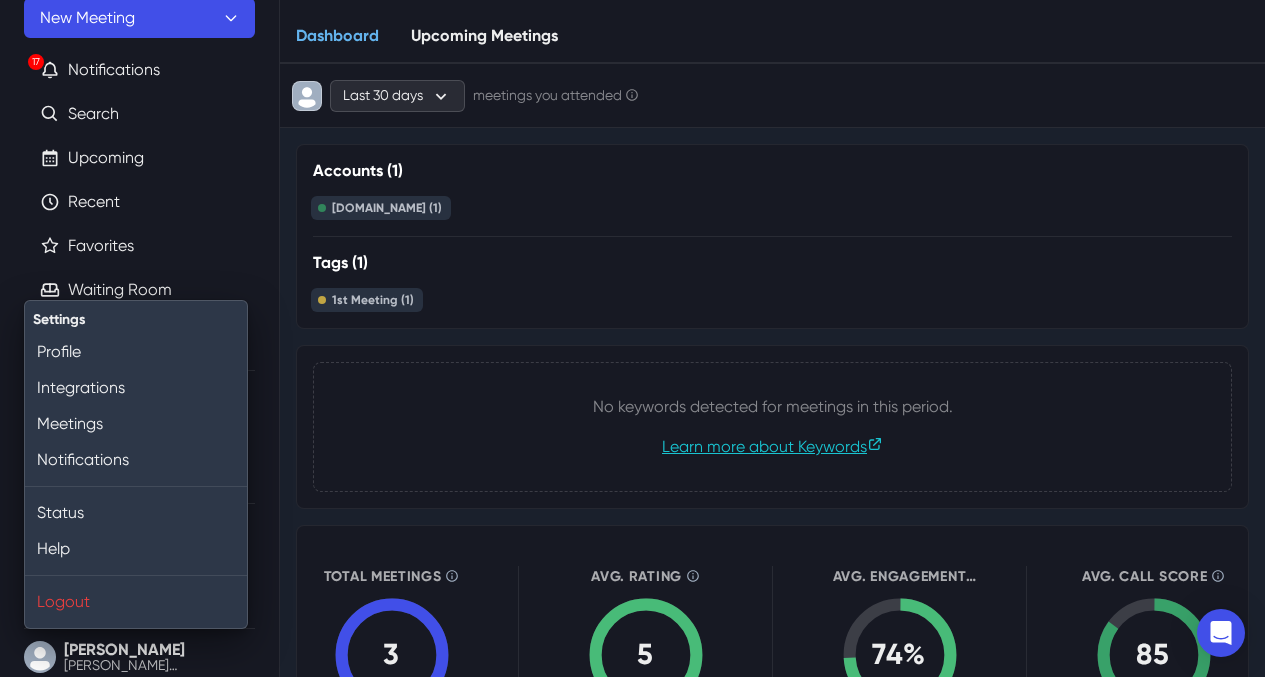 click on "Erin Mays erin@ion8.net" at bounding box center [139, 657] 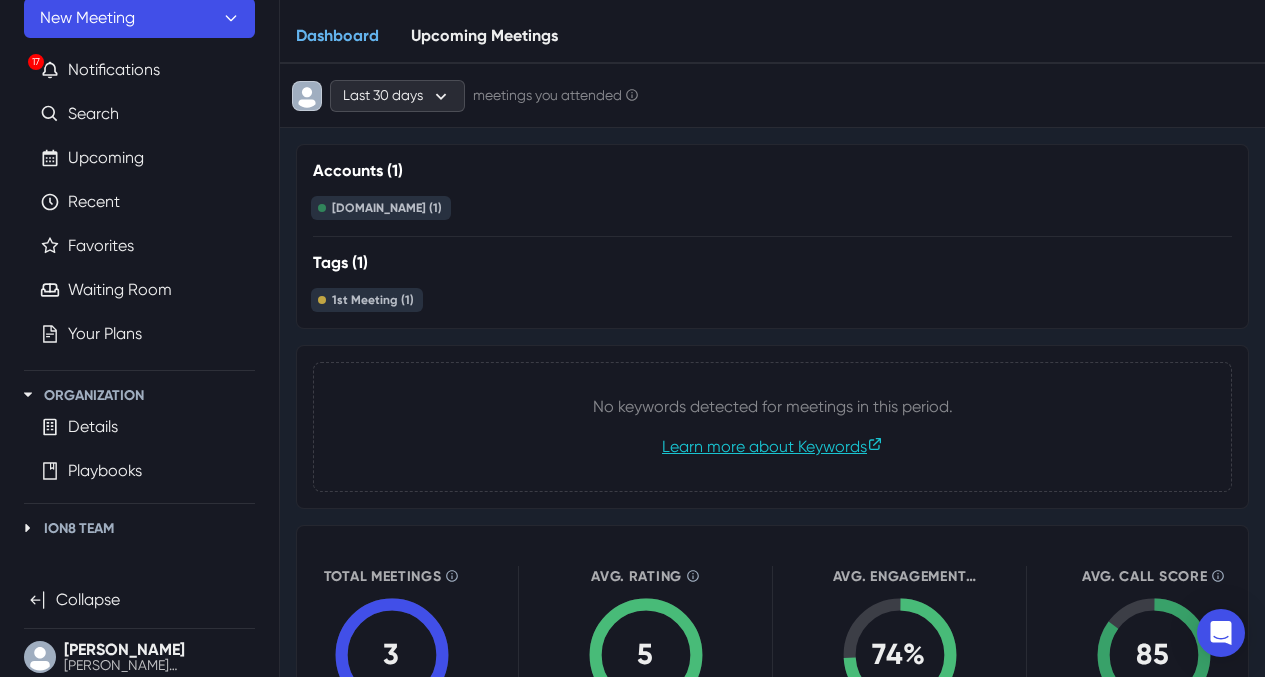 drag, startPoint x: 114, startPoint y: 638, endPoint x: 93, endPoint y: 669, distance: 37.44329 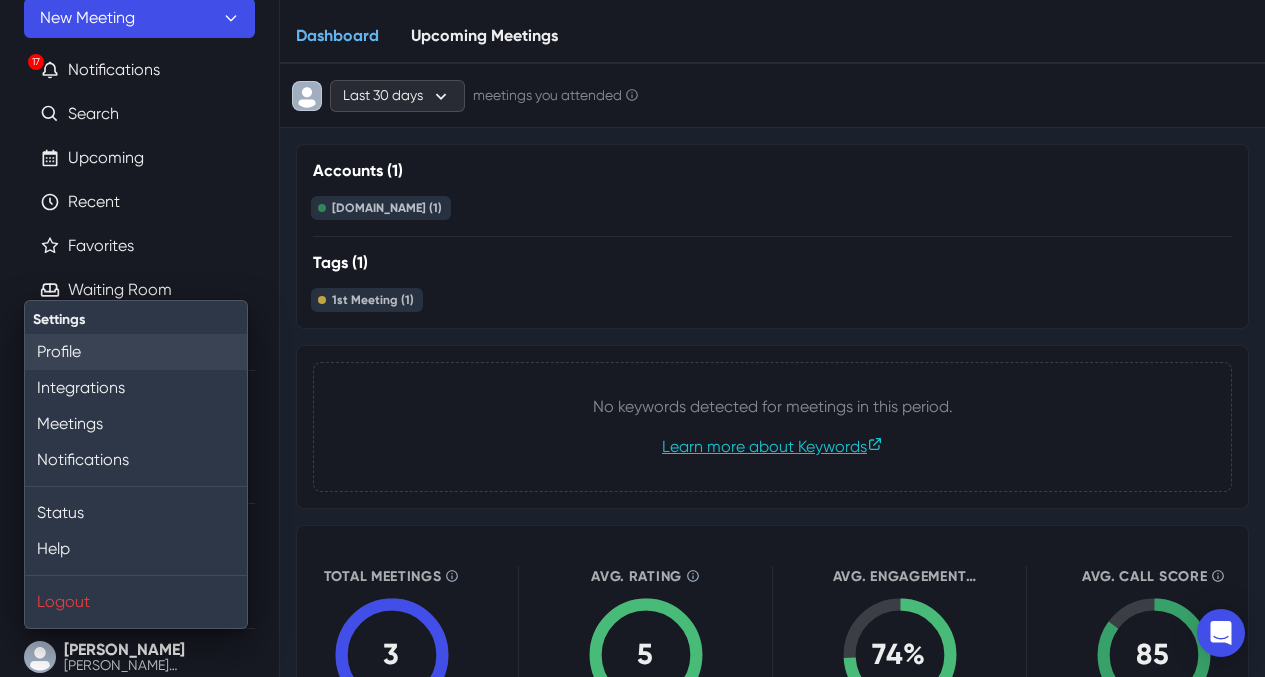 click on "Profile" at bounding box center (136, 352) 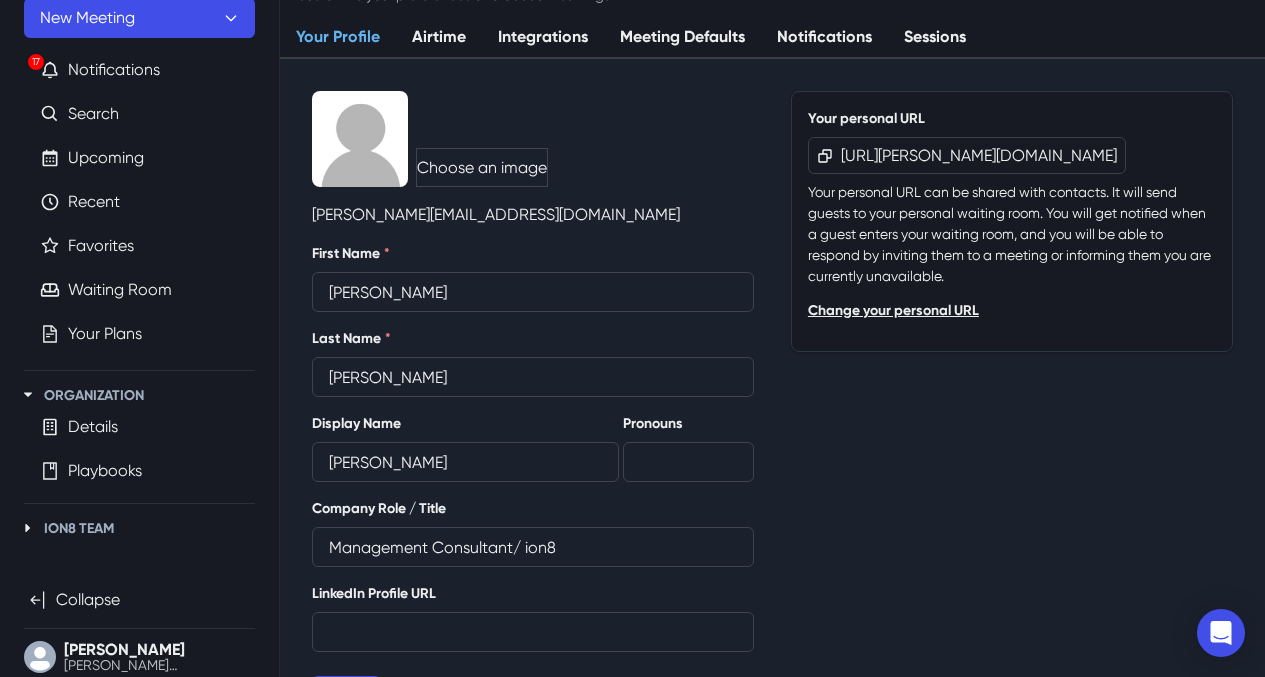 scroll, scrollTop: 0, scrollLeft: 0, axis: both 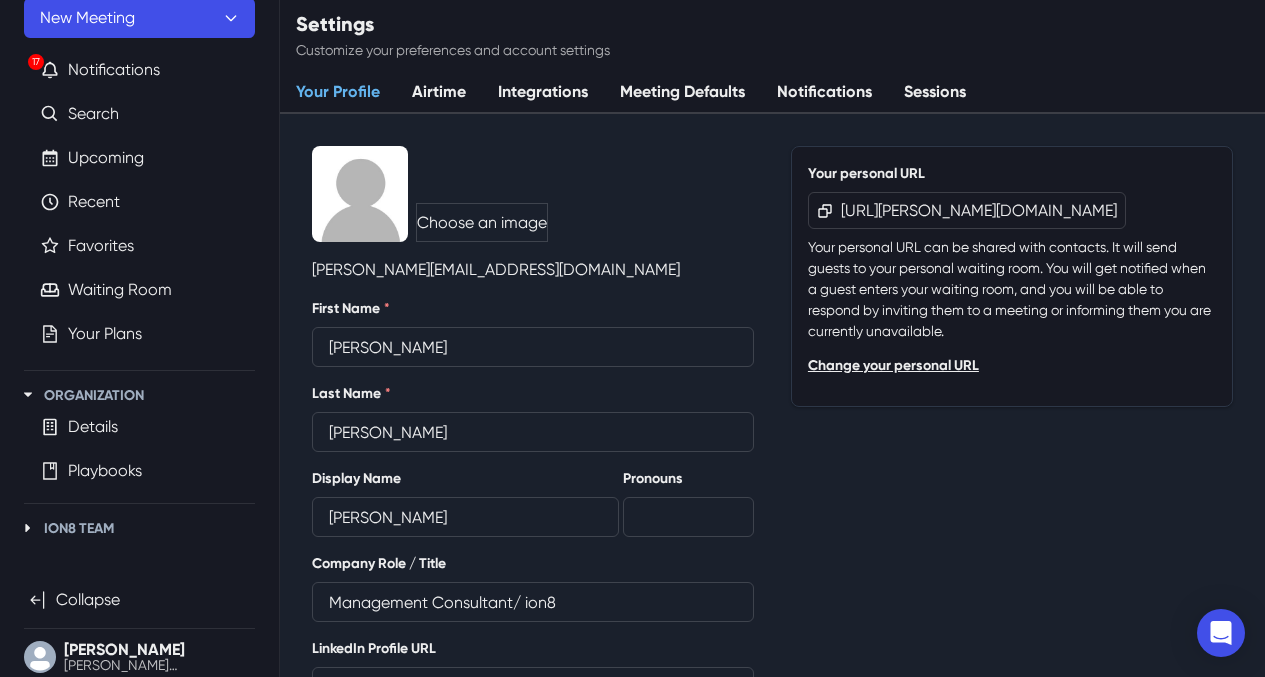 click on "Meeting Defaults" at bounding box center [682, 93] 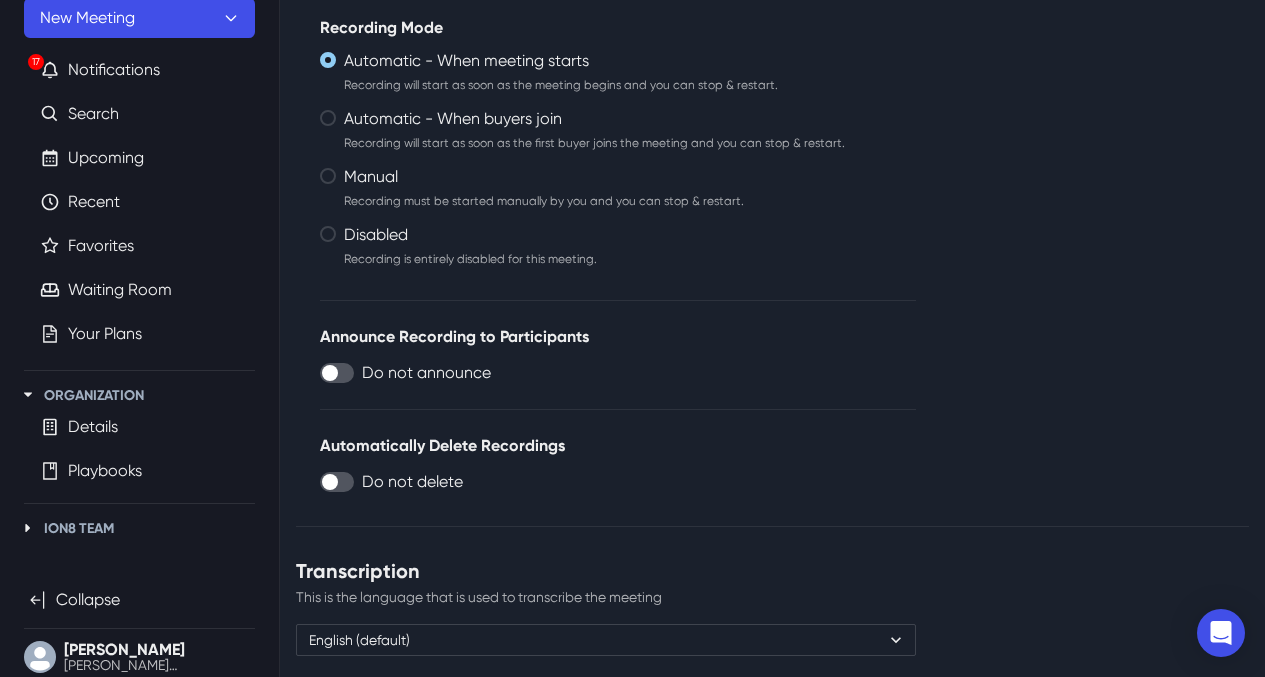 scroll, scrollTop: 0, scrollLeft: 0, axis: both 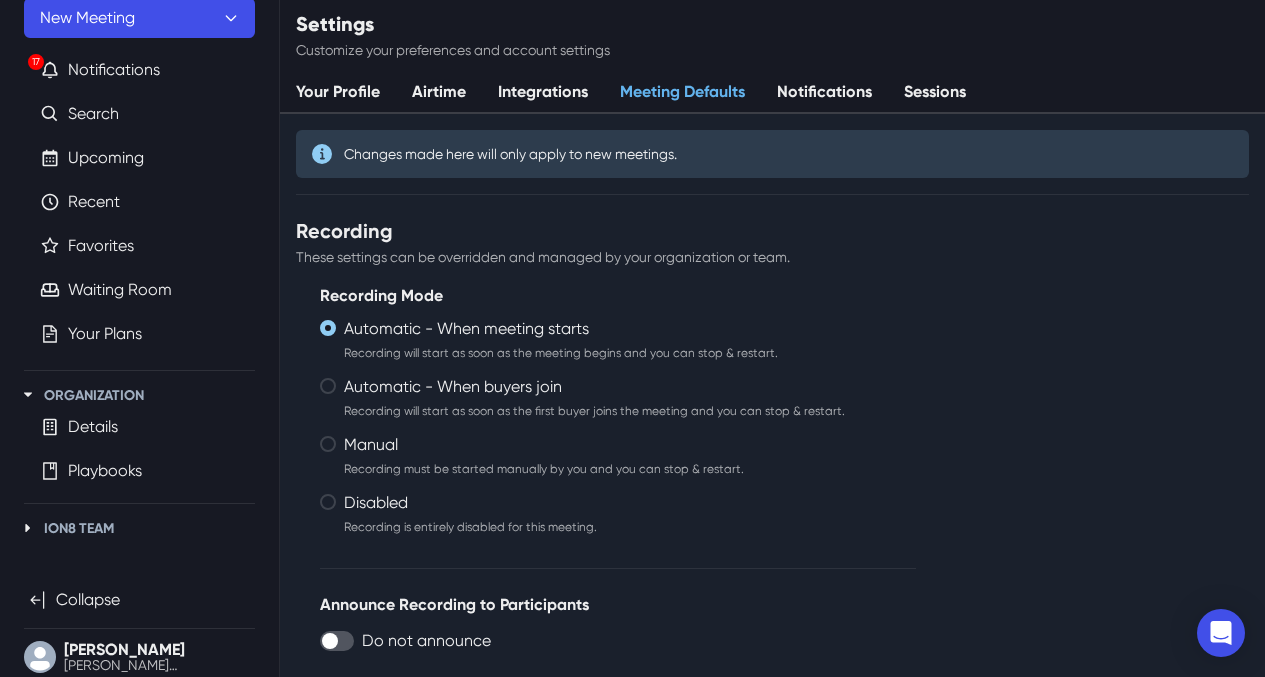 click on "Sessions" at bounding box center [935, 93] 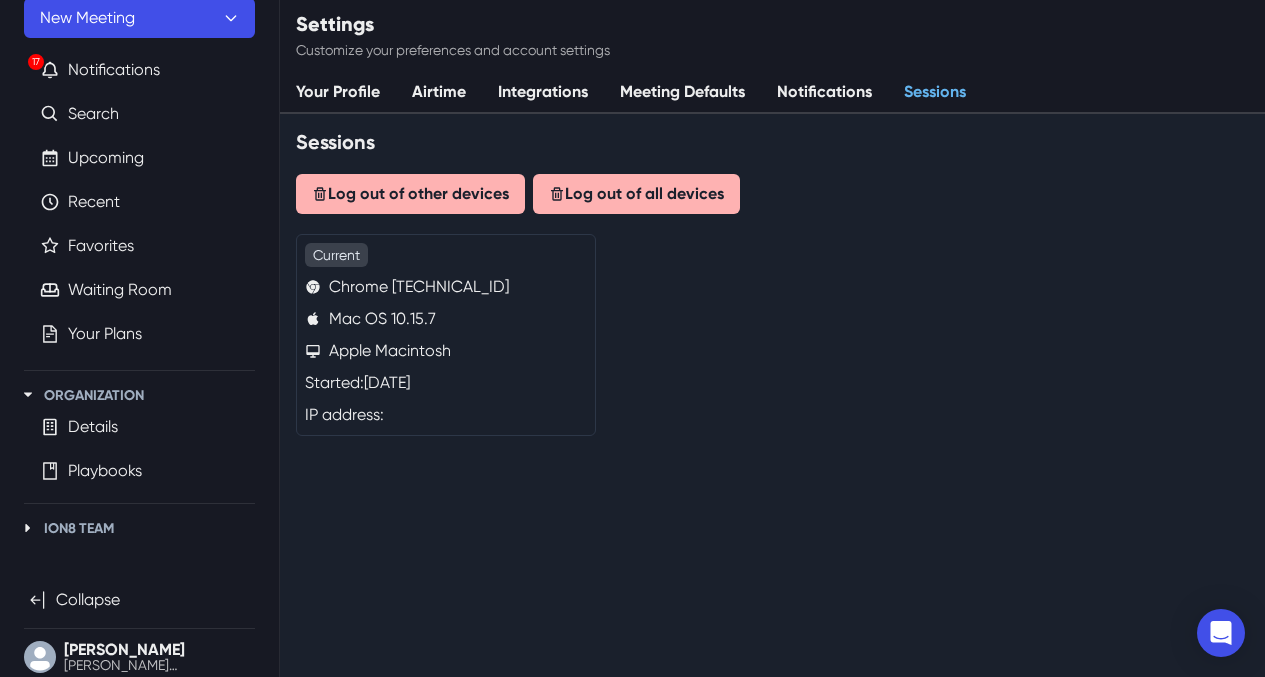 click on "Notifications" at bounding box center [824, 93] 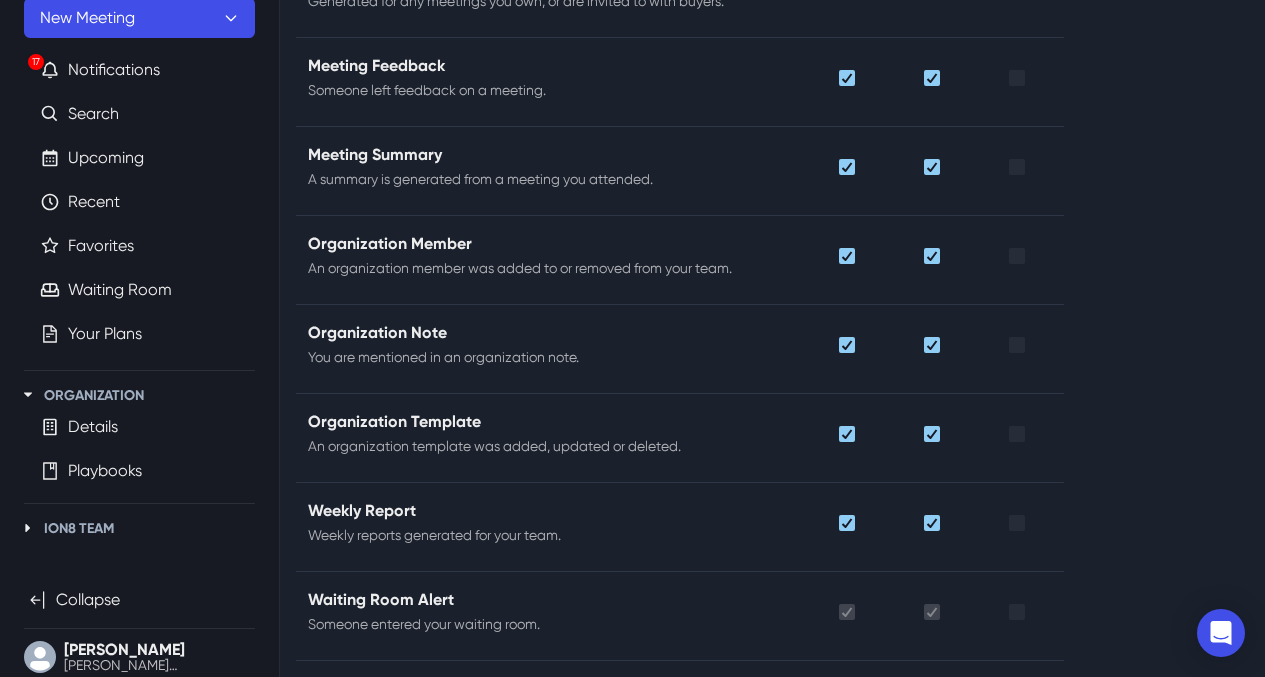 scroll, scrollTop: 0, scrollLeft: 0, axis: both 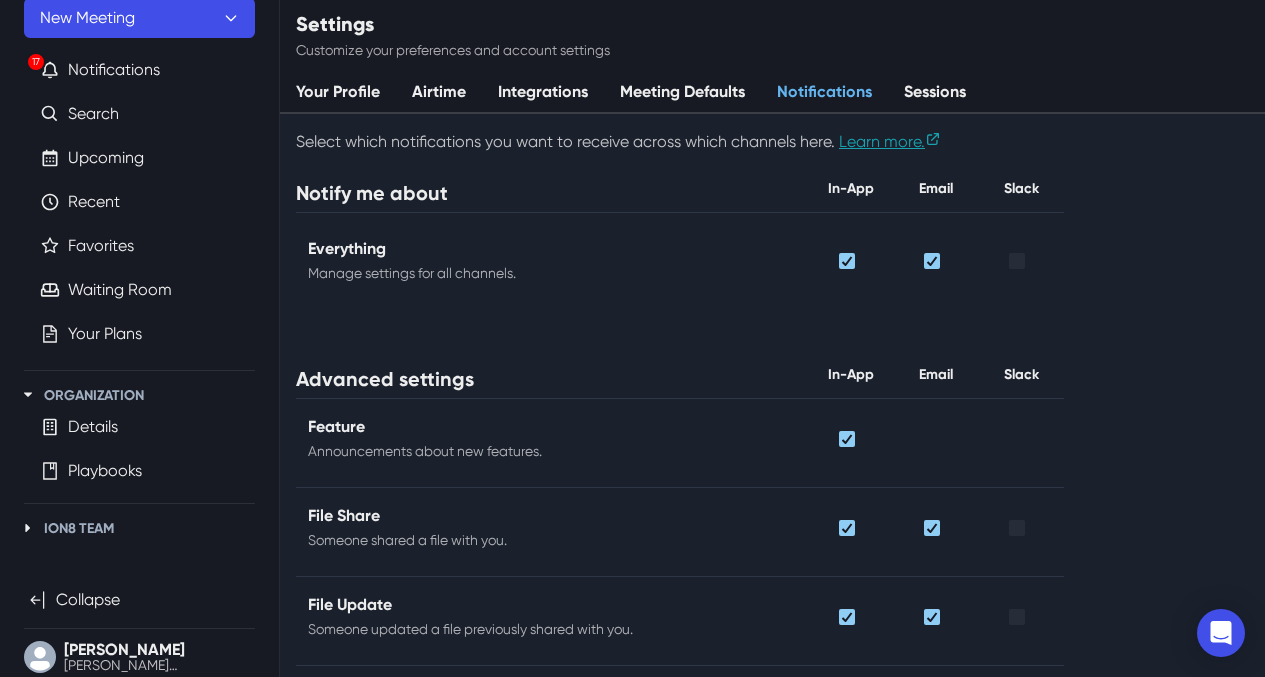 click on "Meeting Defaults" at bounding box center [682, 93] 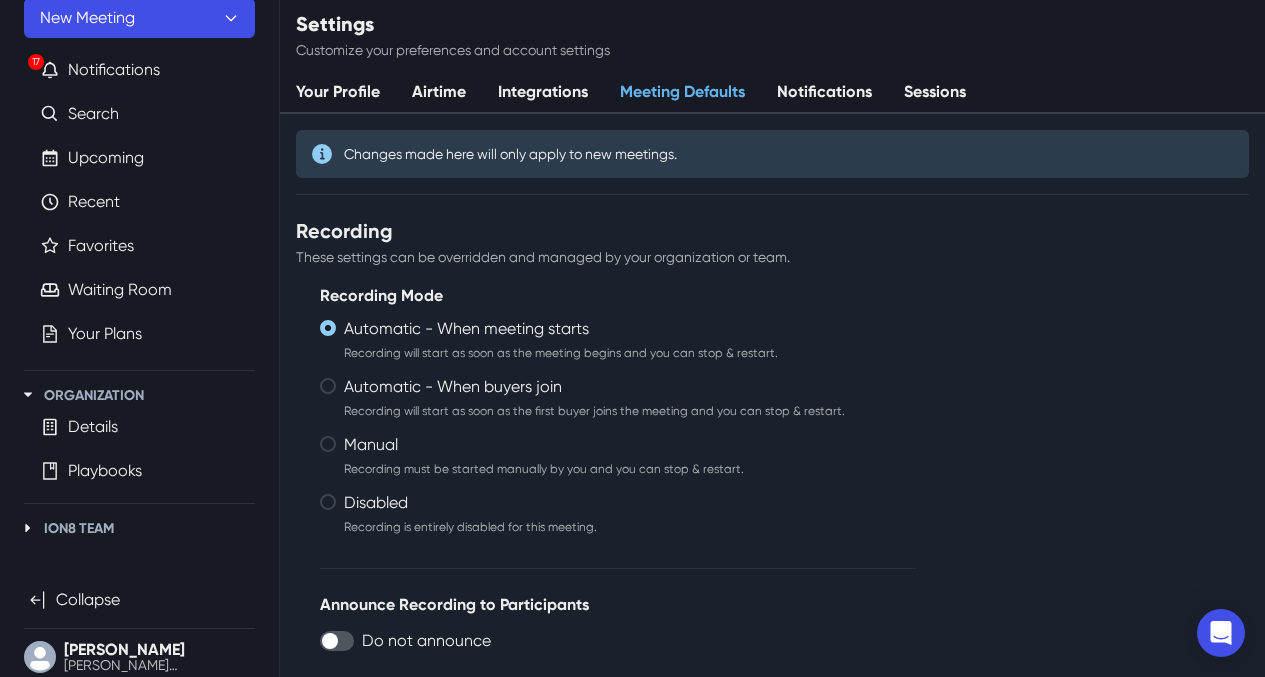 click on "Integrations" at bounding box center [543, 93] 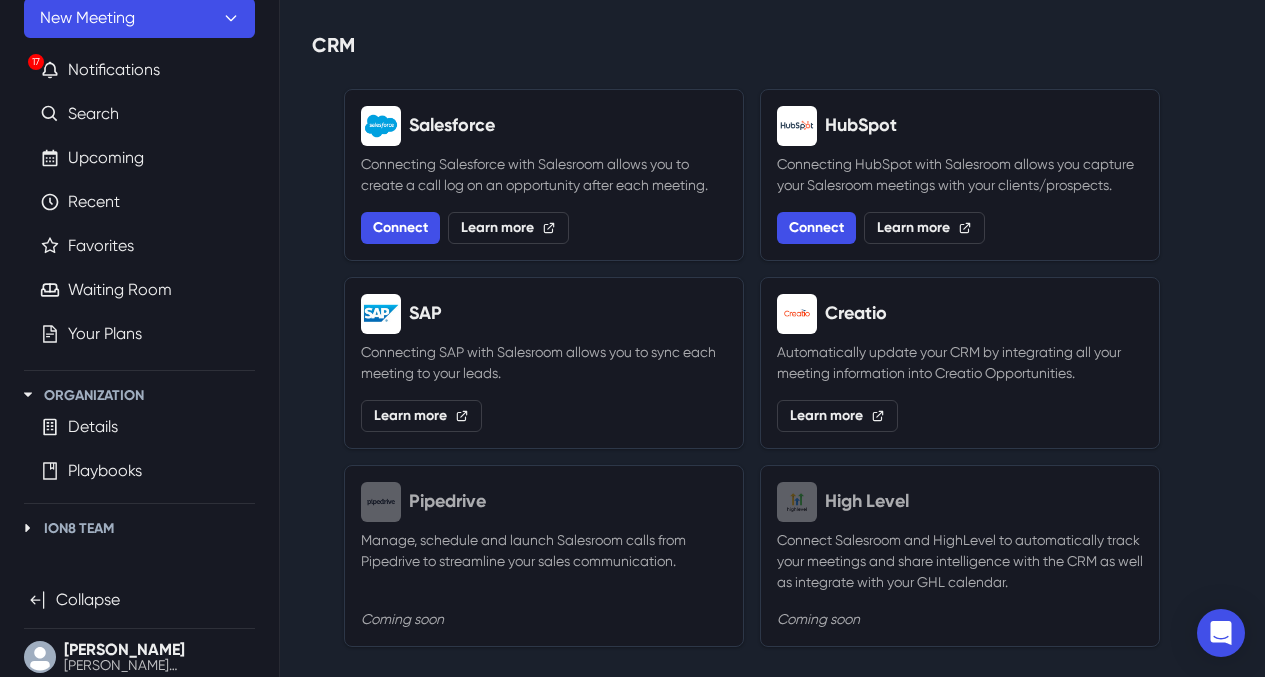 scroll, scrollTop: 0, scrollLeft: 0, axis: both 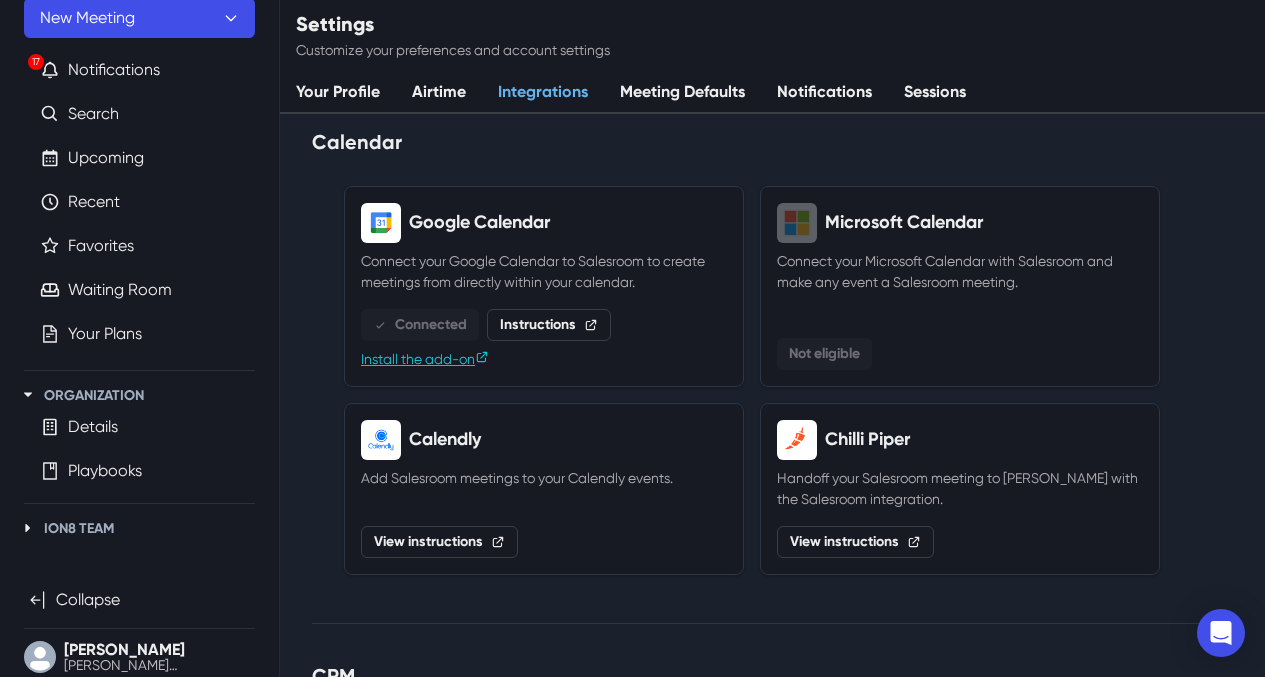 click on "Airtime" at bounding box center (439, 93) 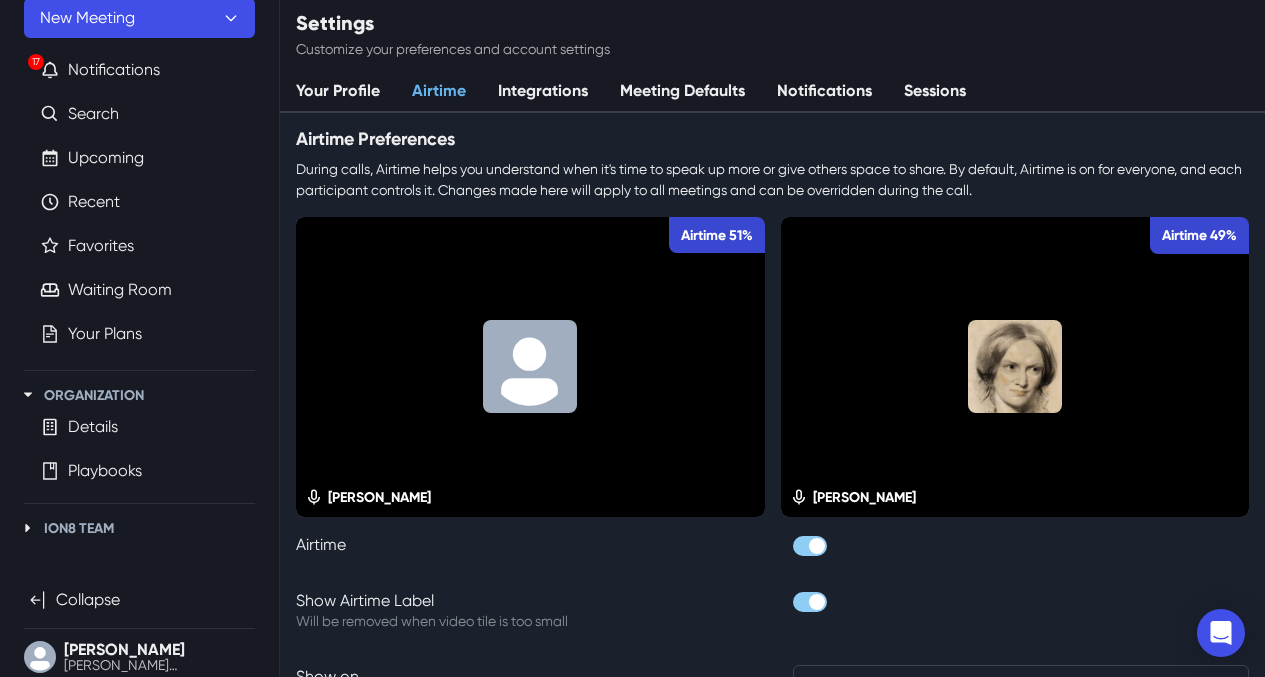 scroll, scrollTop: 0, scrollLeft: 0, axis: both 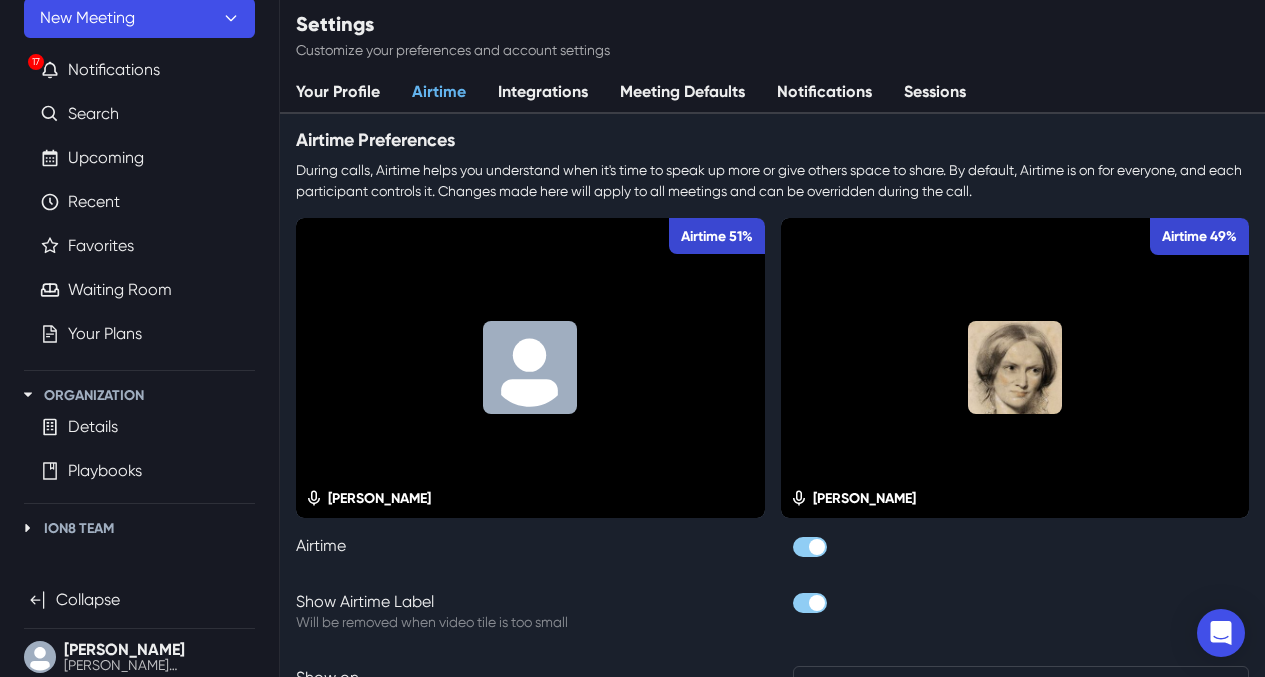 click on "Your Profile" at bounding box center (338, 93) 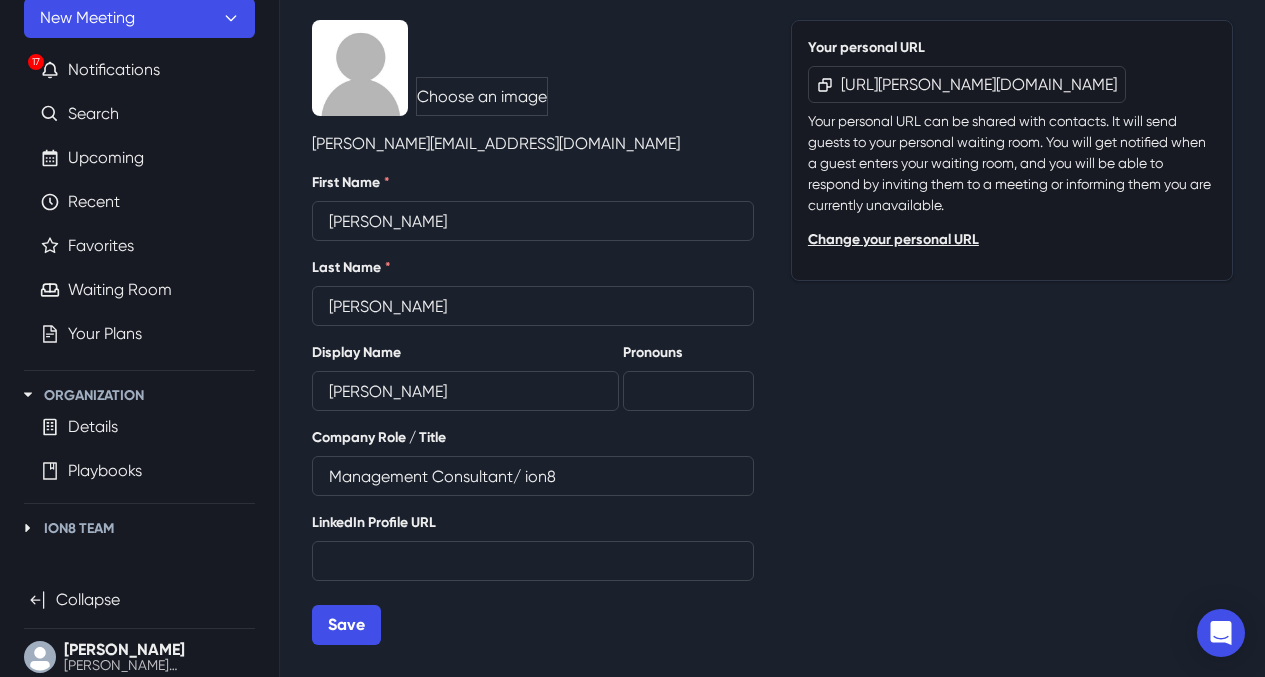 scroll, scrollTop: 0, scrollLeft: 0, axis: both 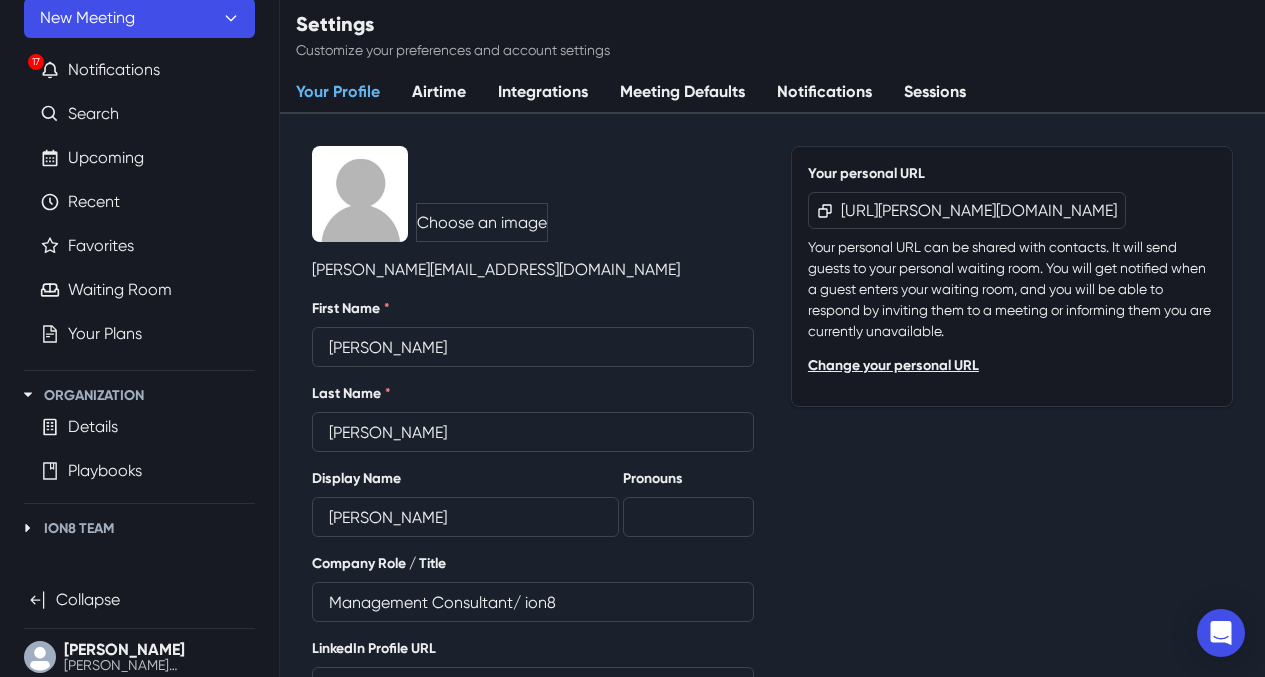 click on "Airtime" at bounding box center (439, 93) 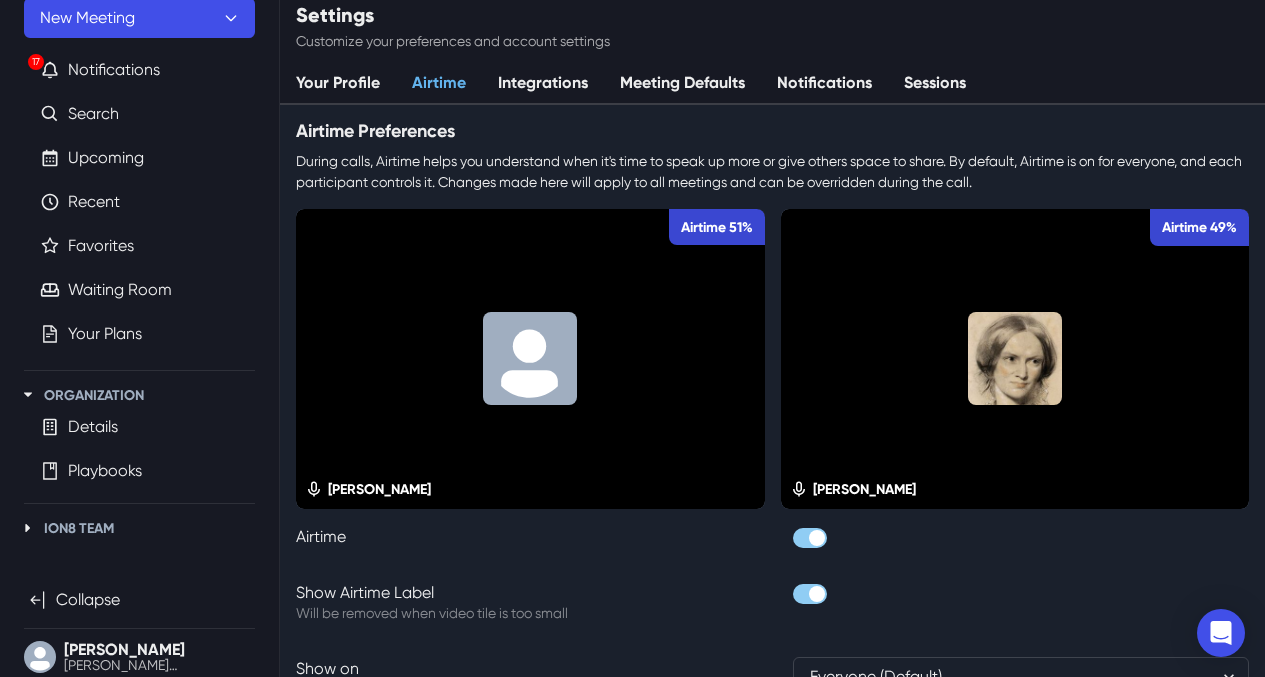 scroll, scrollTop: 0, scrollLeft: 0, axis: both 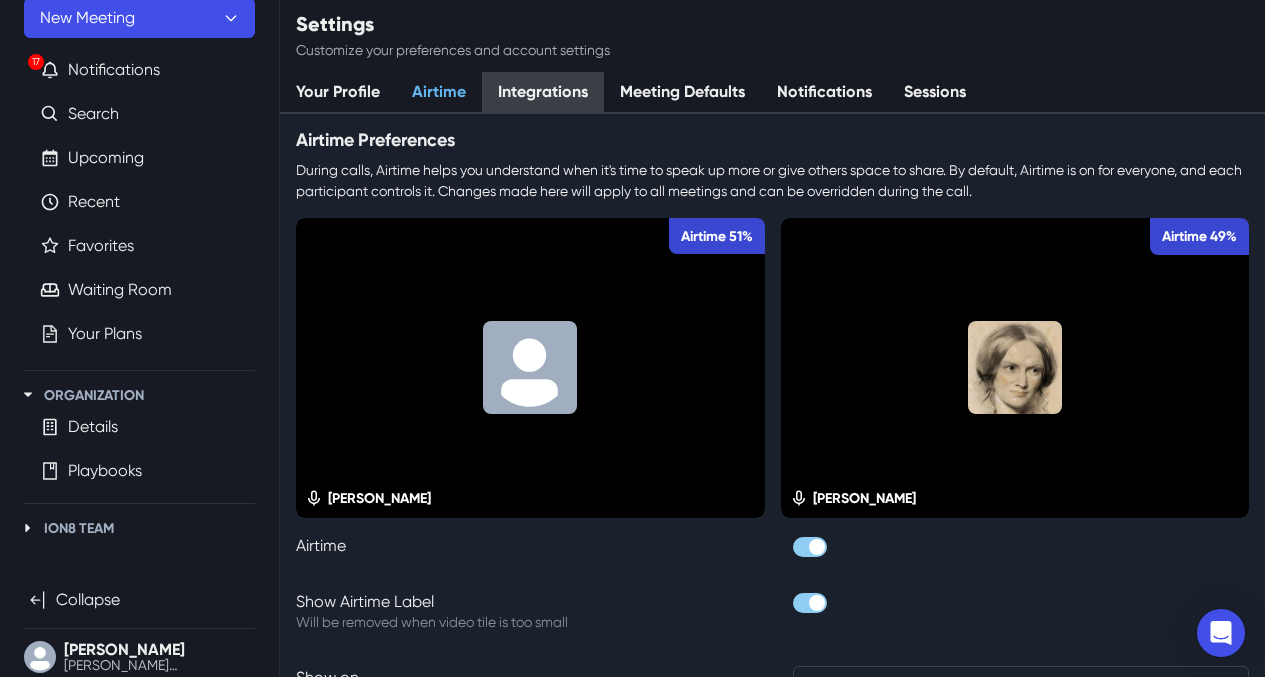 click on "Integrations" at bounding box center (543, 93) 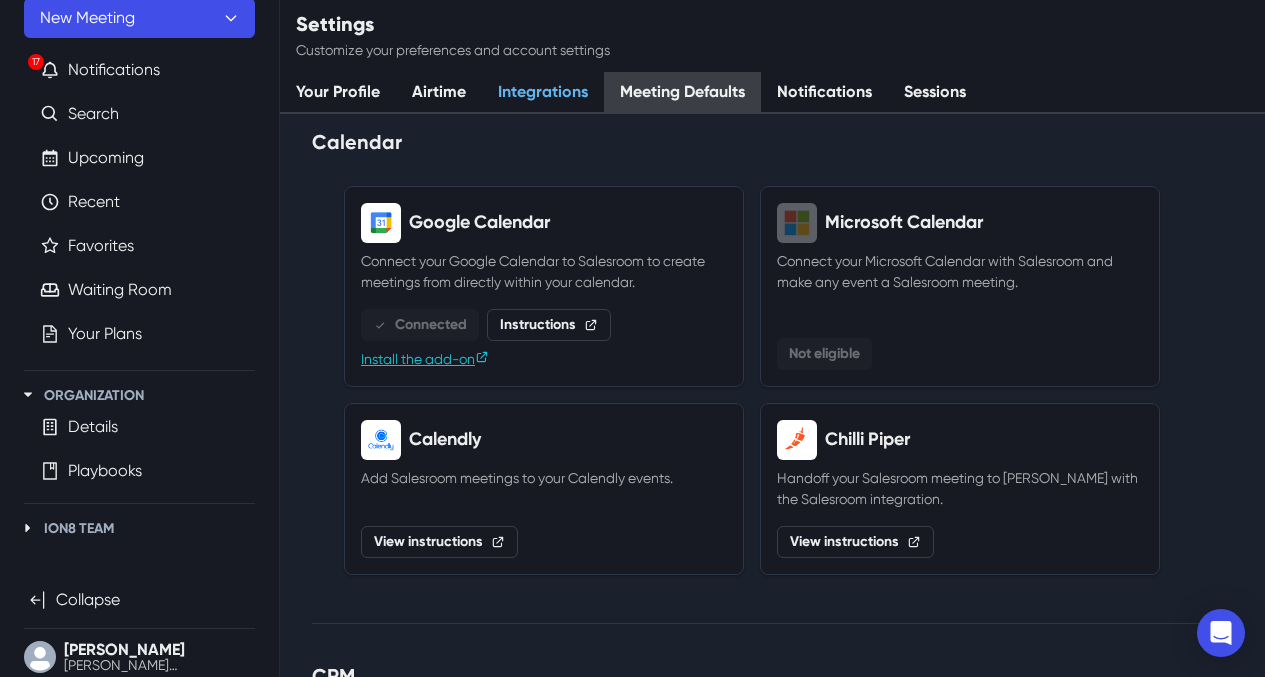 click on "Meeting Defaults" at bounding box center [682, 93] 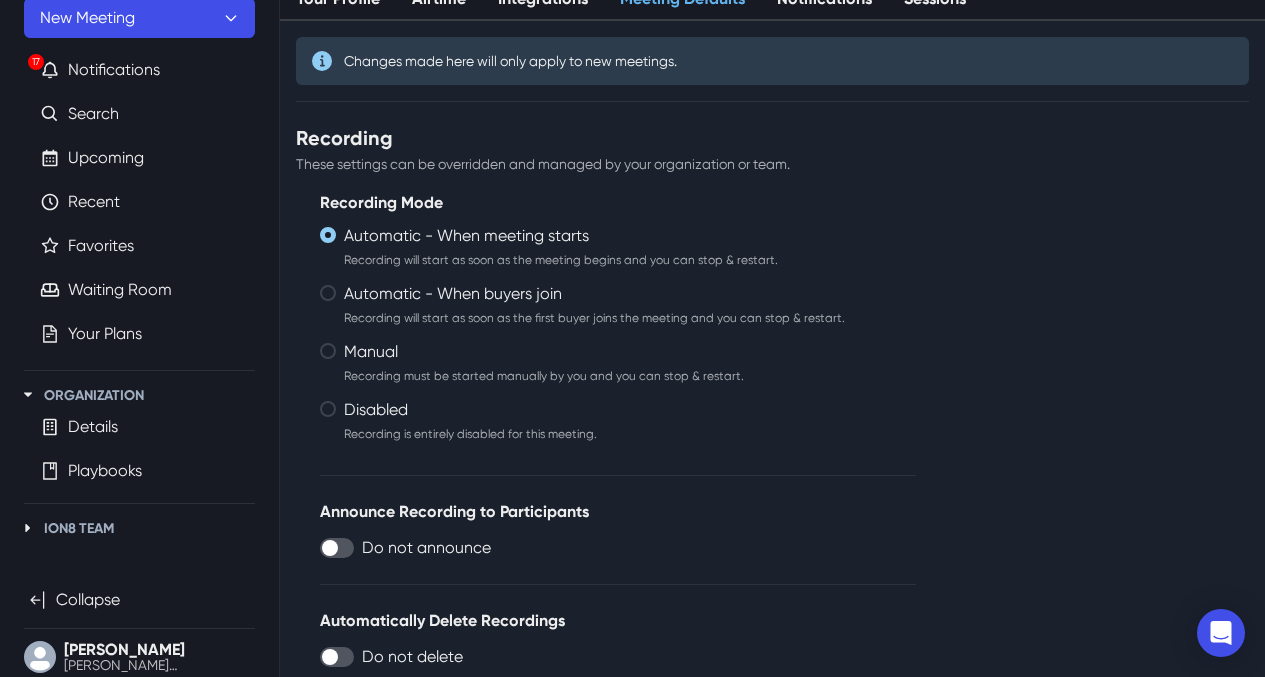 scroll, scrollTop: 0, scrollLeft: 0, axis: both 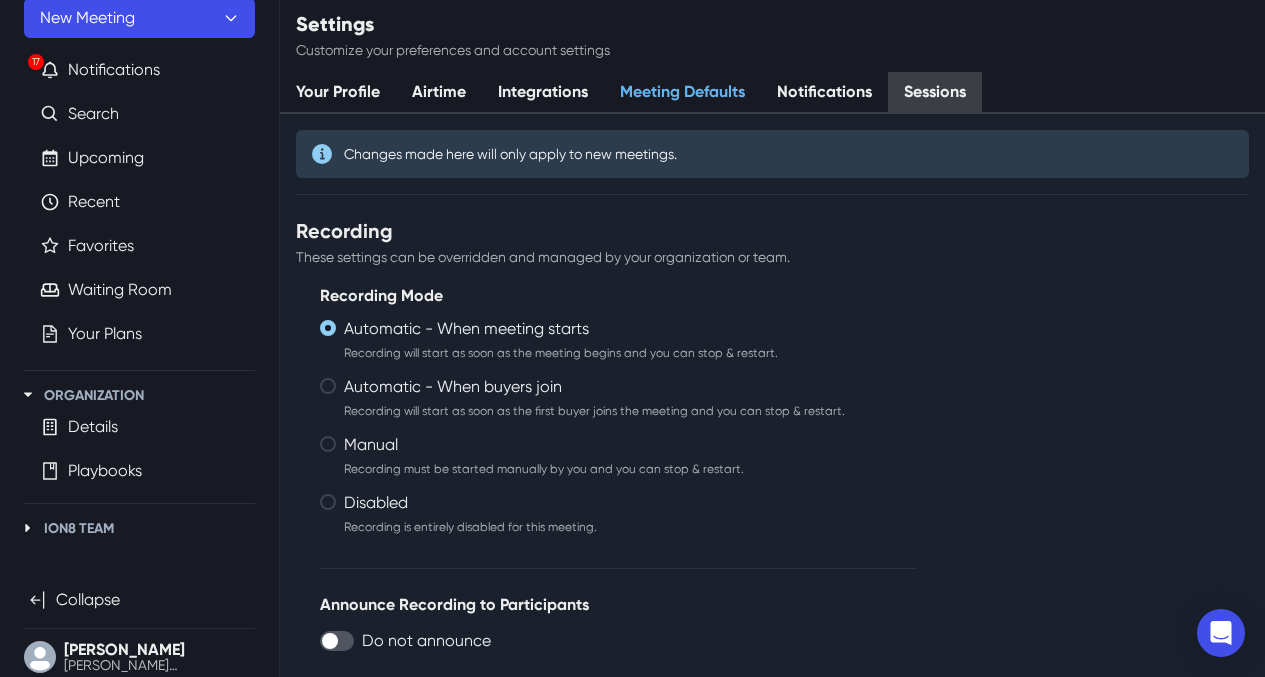 drag, startPoint x: 552, startPoint y: 96, endPoint x: 915, endPoint y: 85, distance: 363.16663 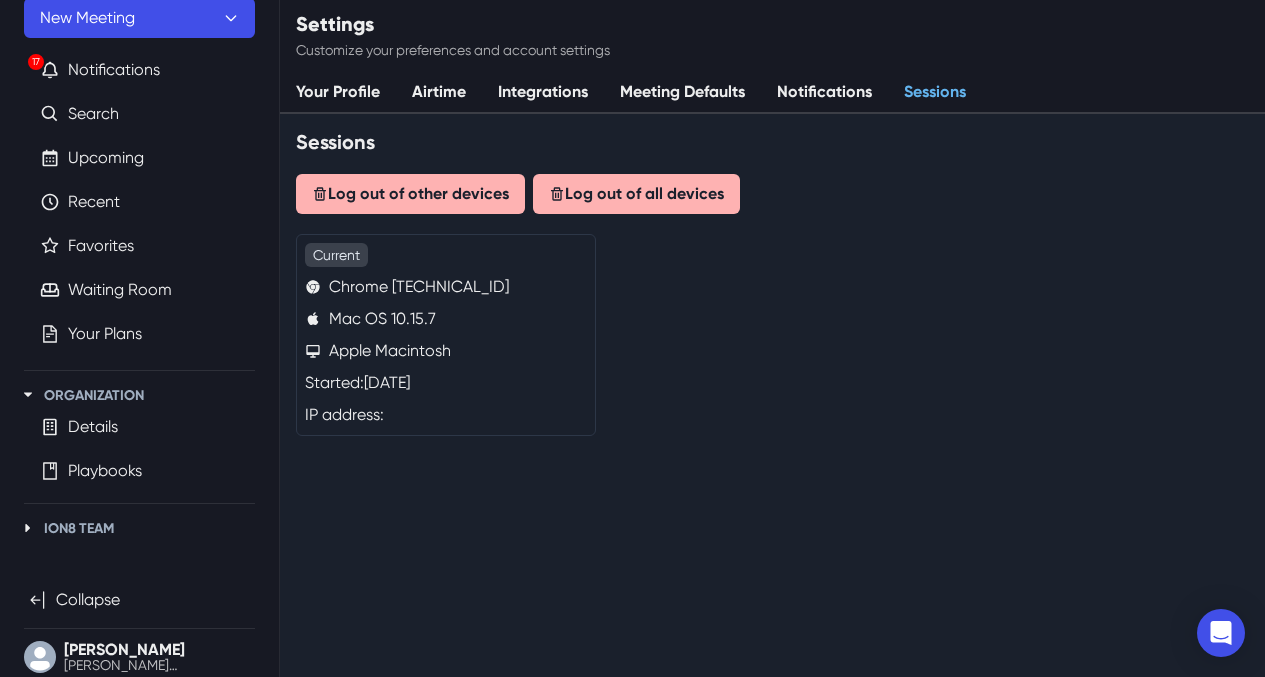 scroll, scrollTop: 114, scrollLeft: 0, axis: vertical 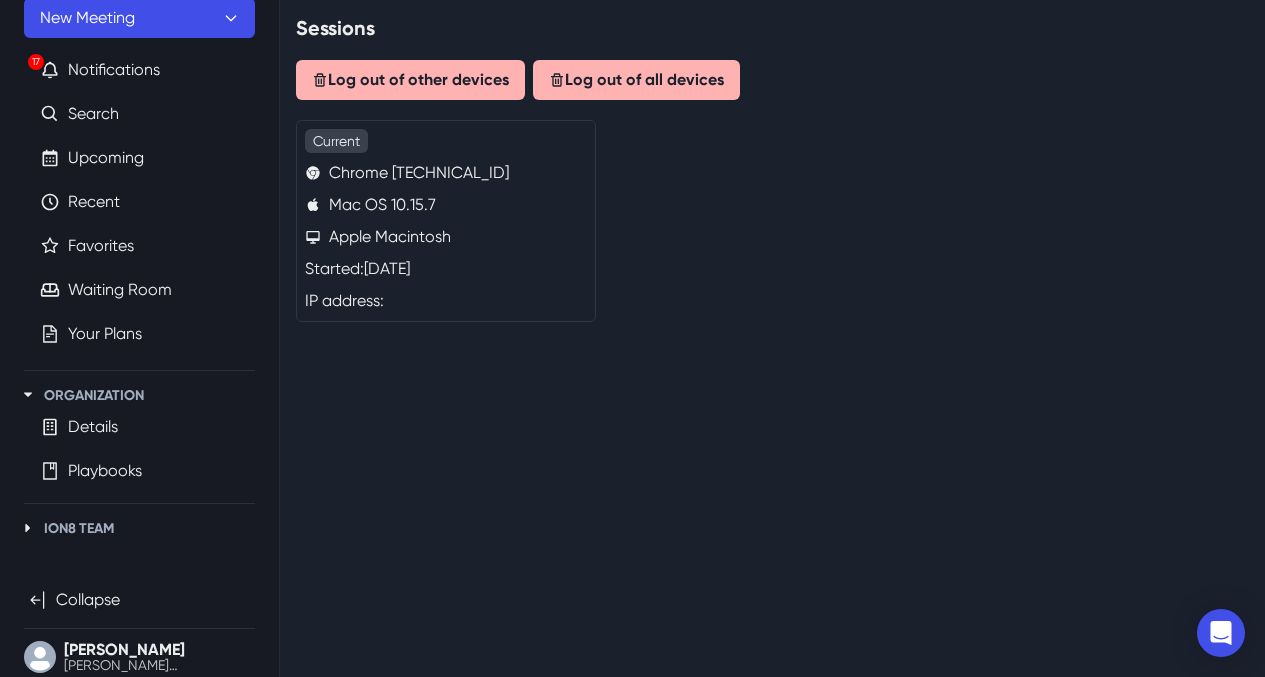 click on "Erin Mays erin@ion8.net" at bounding box center (139, 657) 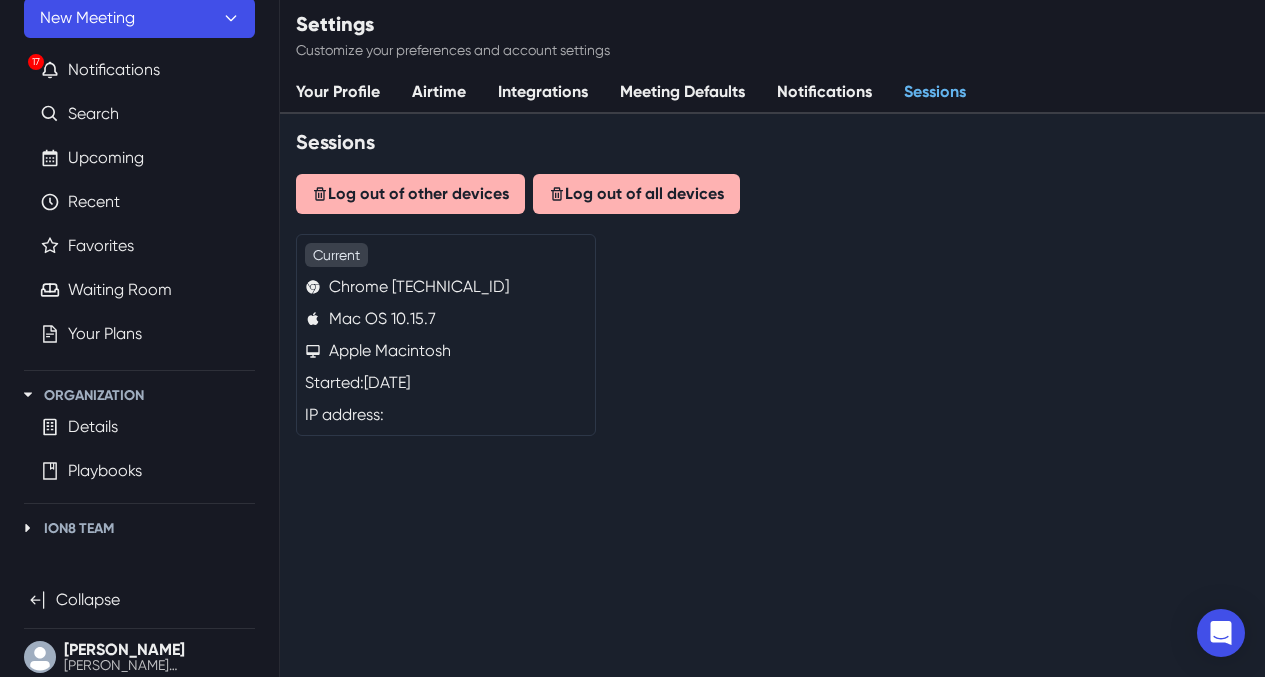 click on "Playbooks" at bounding box center (105, 471) 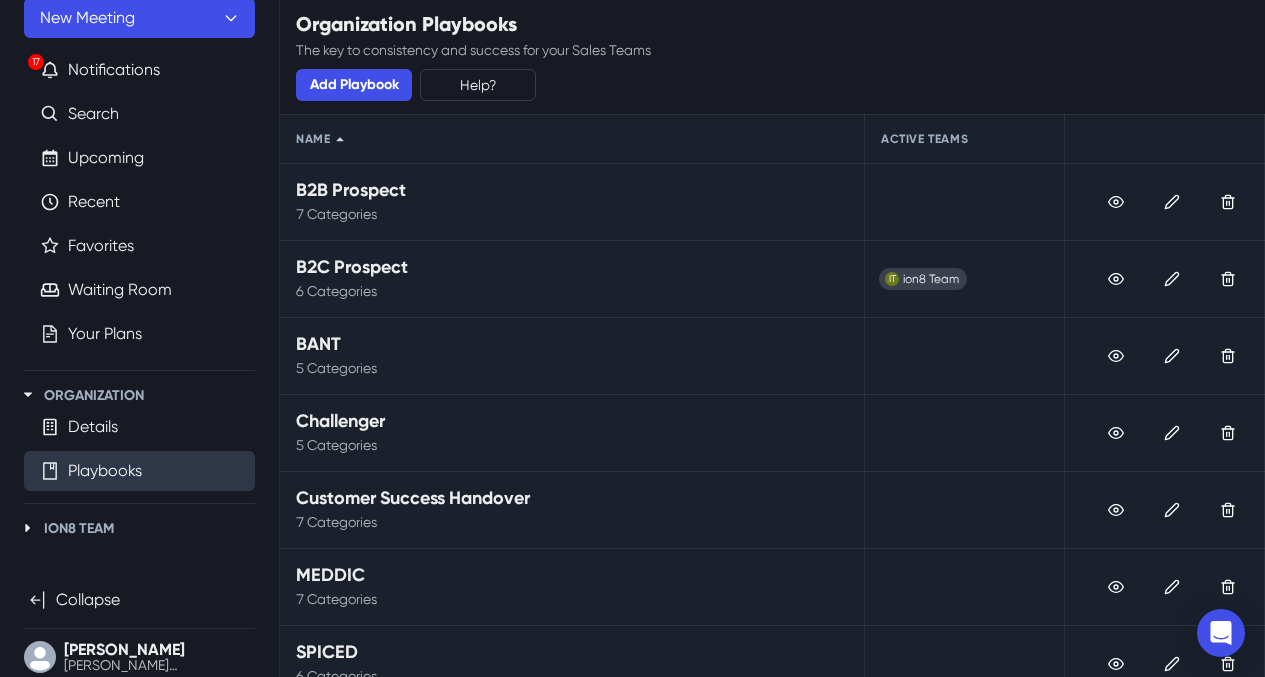 click on "Erin Mays erin@ion8.net" at bounding box center (139, 657) 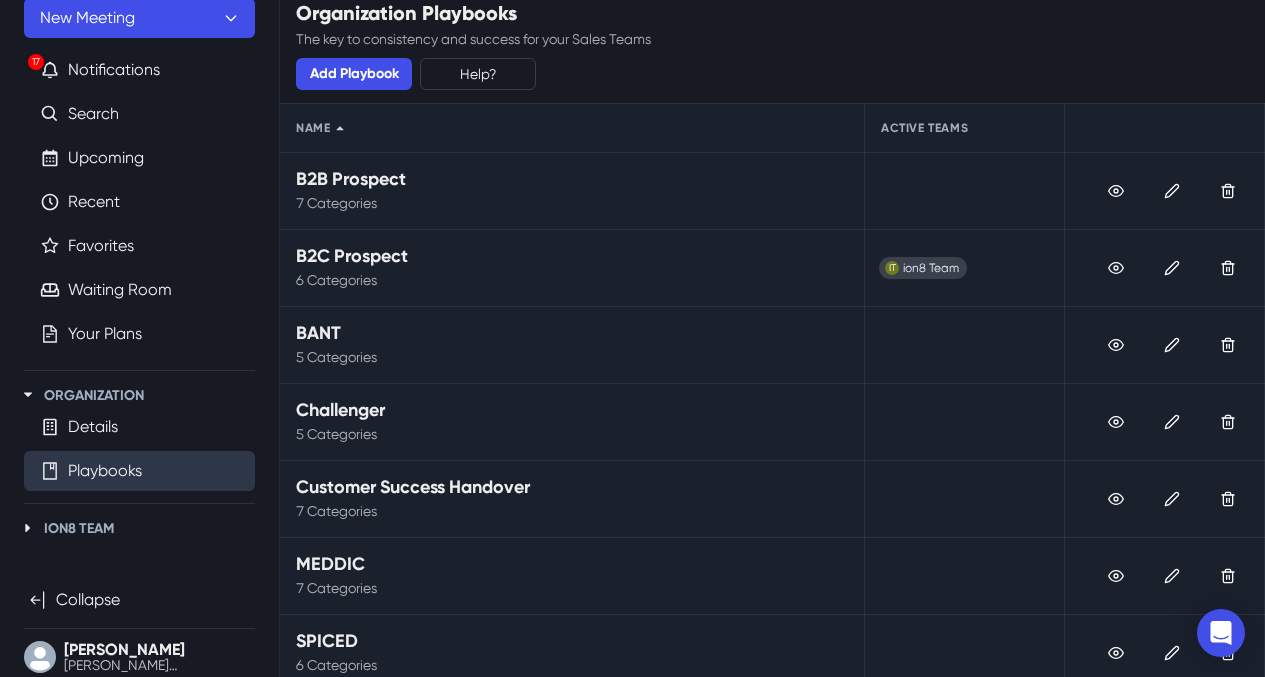 scroll, scrollTop: 26, scrollLeft: 0, axis: vertical 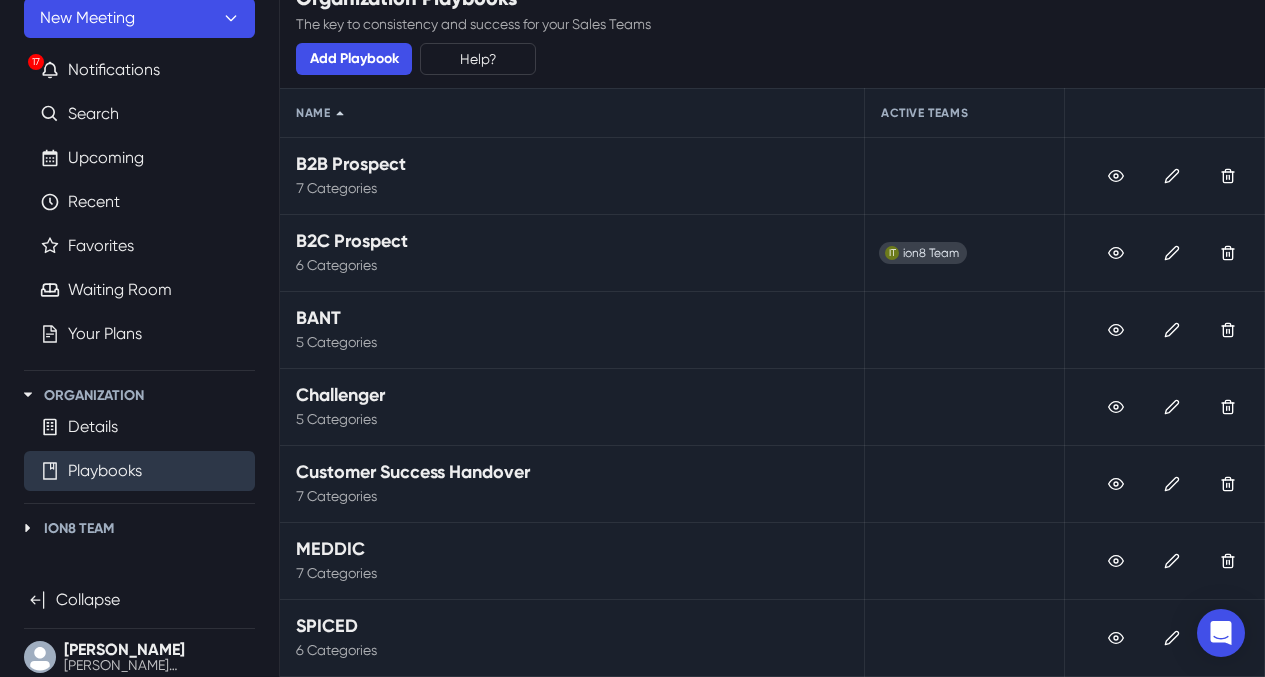 click on "Erin Mays erin@ion8.net" at bounding box center [139, 657] 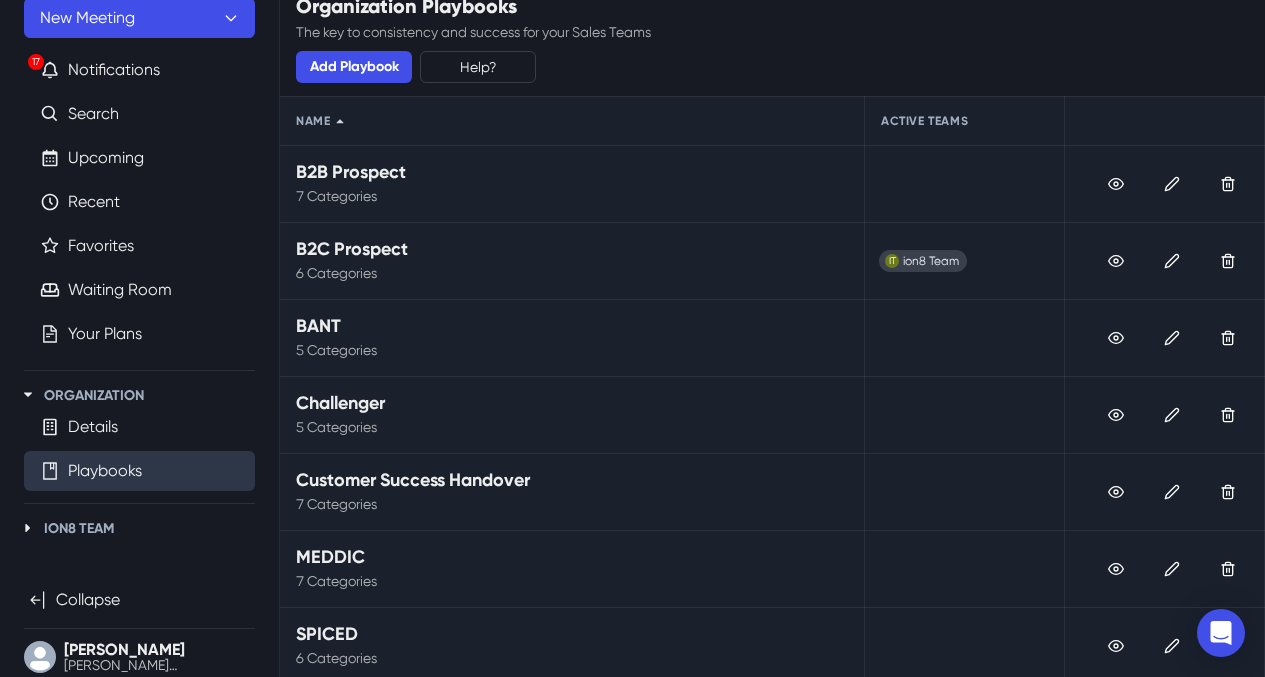 scroll, scrollTop: 26, scrollLeft: 0, axis: vertical 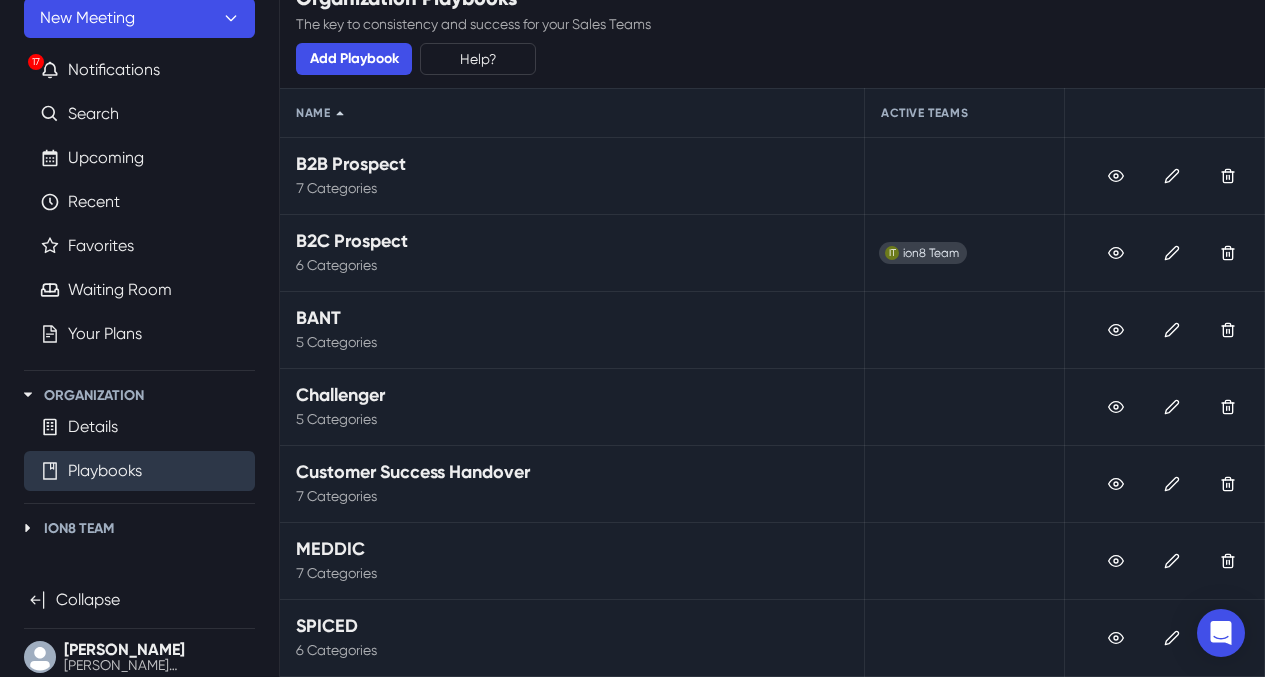 click on "Erin Mays erin@ion8.net" at bounding box center (139, 657) 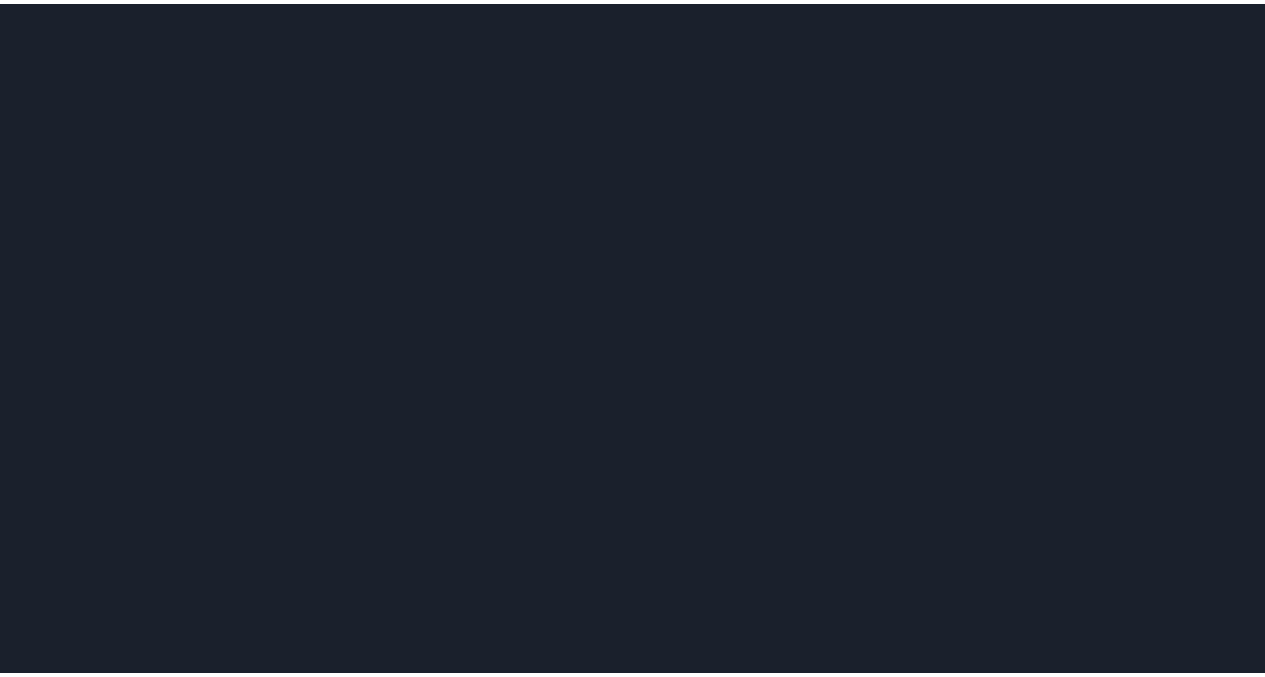 scroll, scrollTop: 0, scrollLeft: 0, axis: both 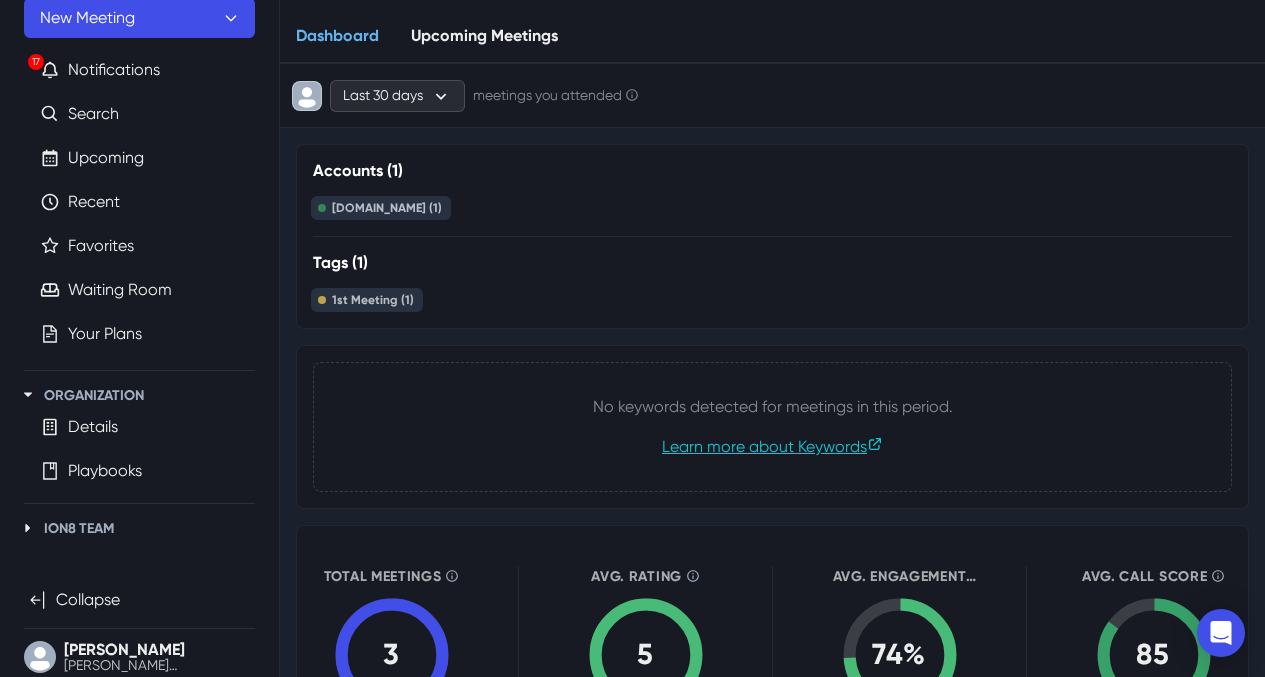 click on "Erin Mays erin@ion8.net" at bounding box center [139, 657] 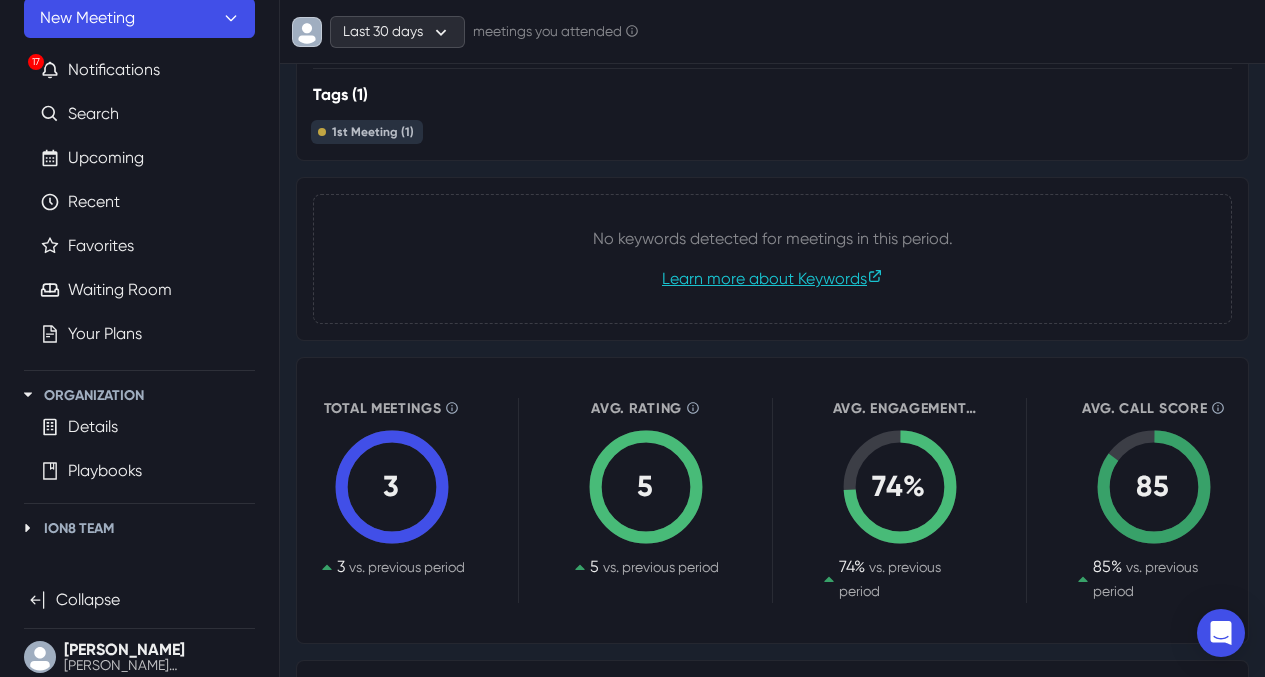 scroll, scrollTop: 206, scrollLeft: 0, axis: vertical 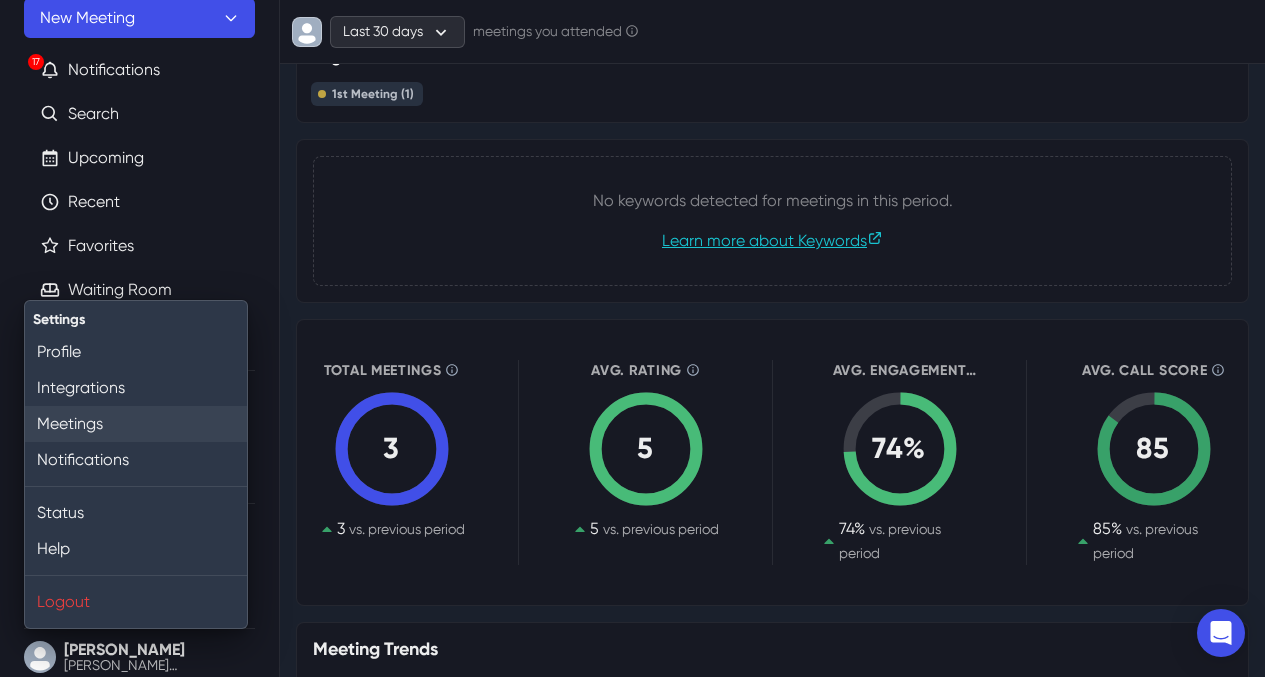 click on "Meetings" at bounding box center (136, 424) 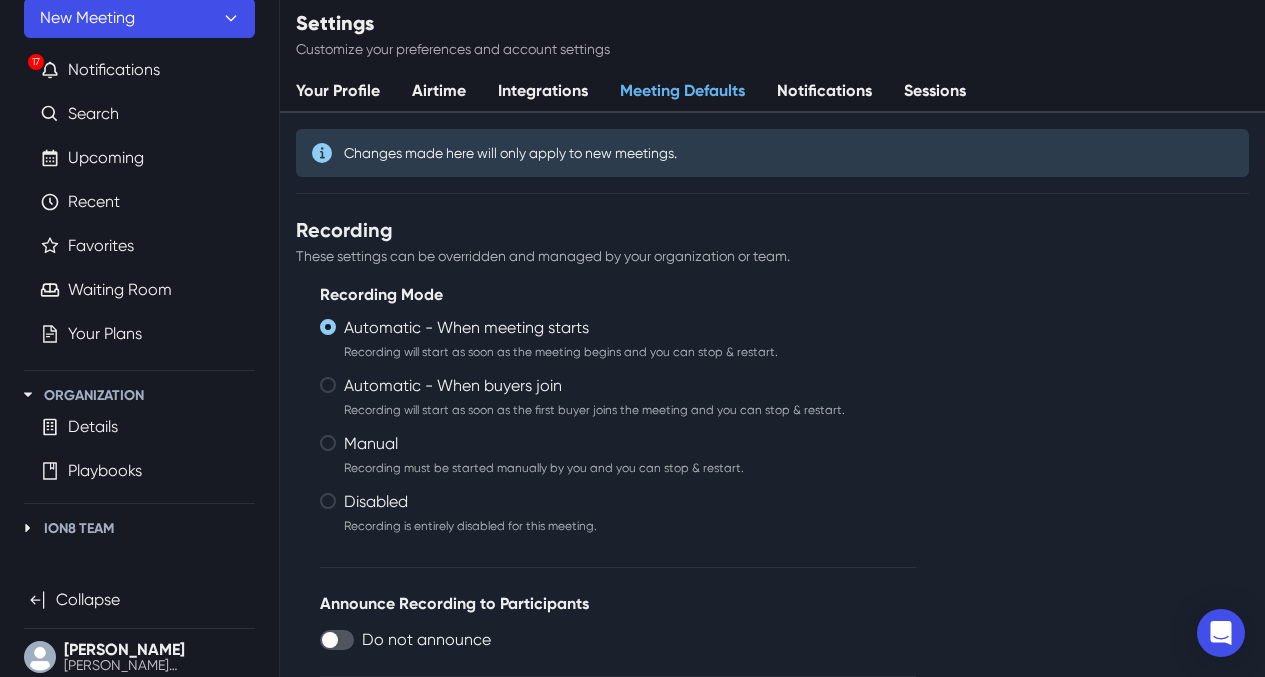 scroll, scrollTop: 0, scrollLeft: 0, axis: both 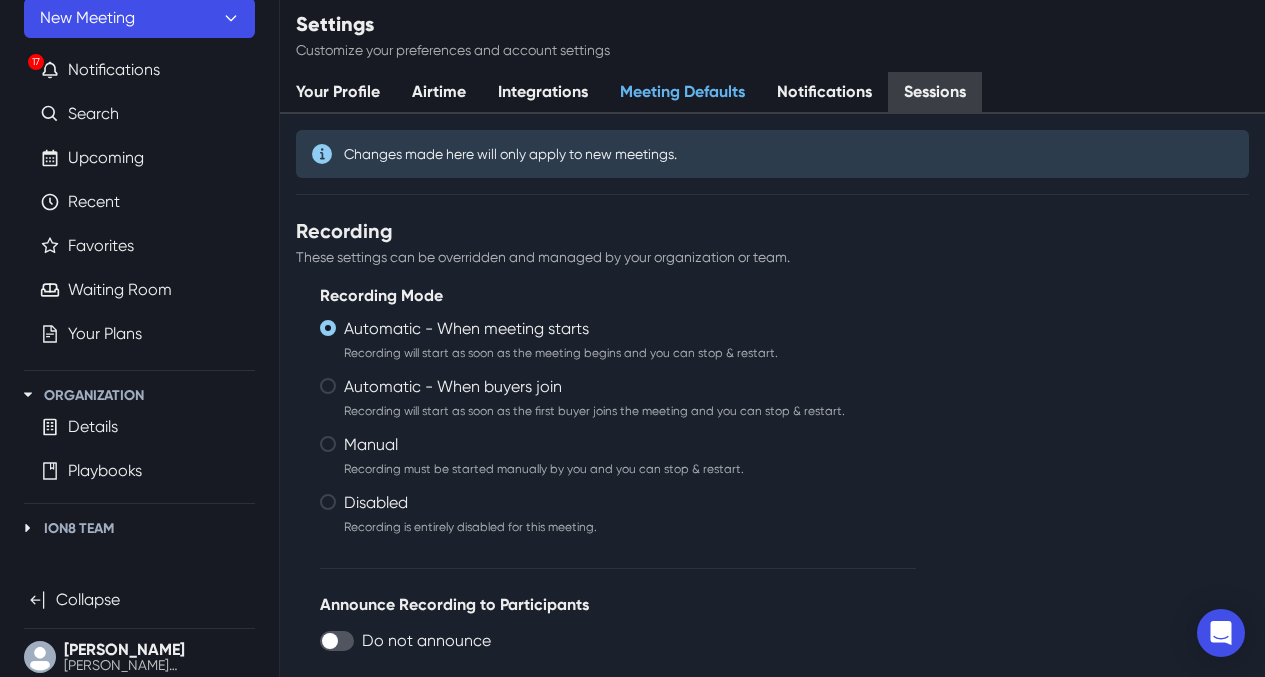 click on "Sessions" at bounding box center [935, 93] 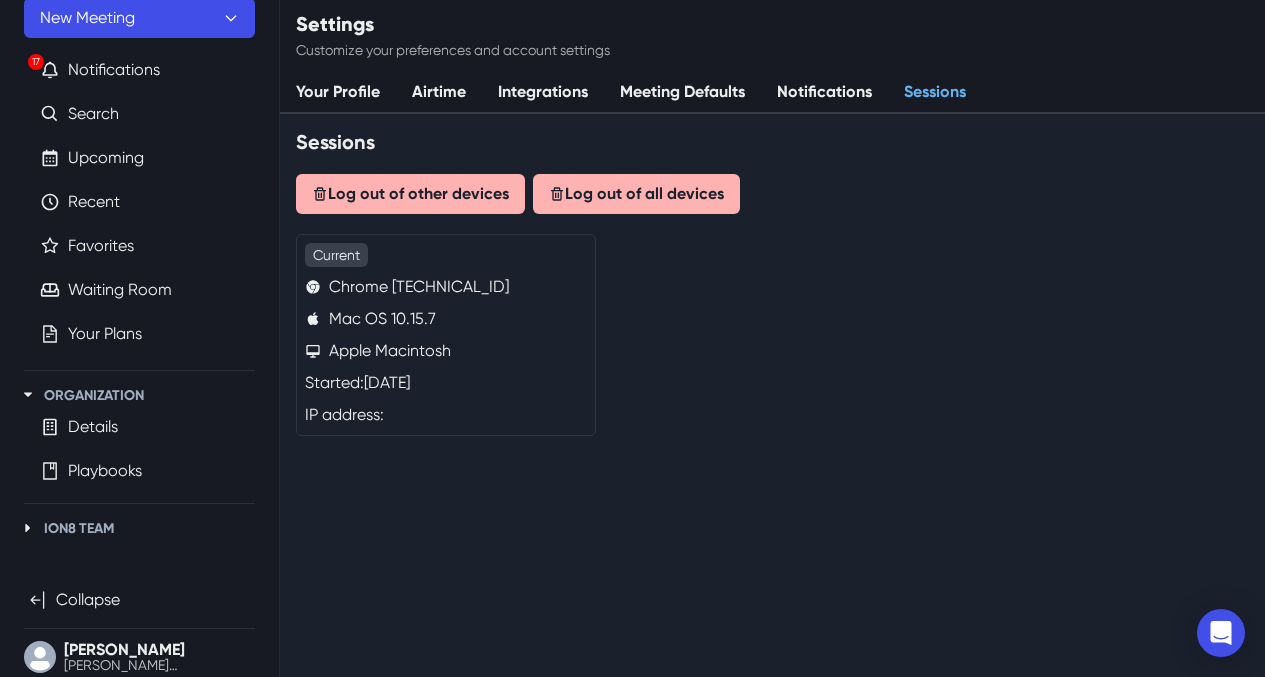 click on "Notifications" at bounding box center [824, 93] 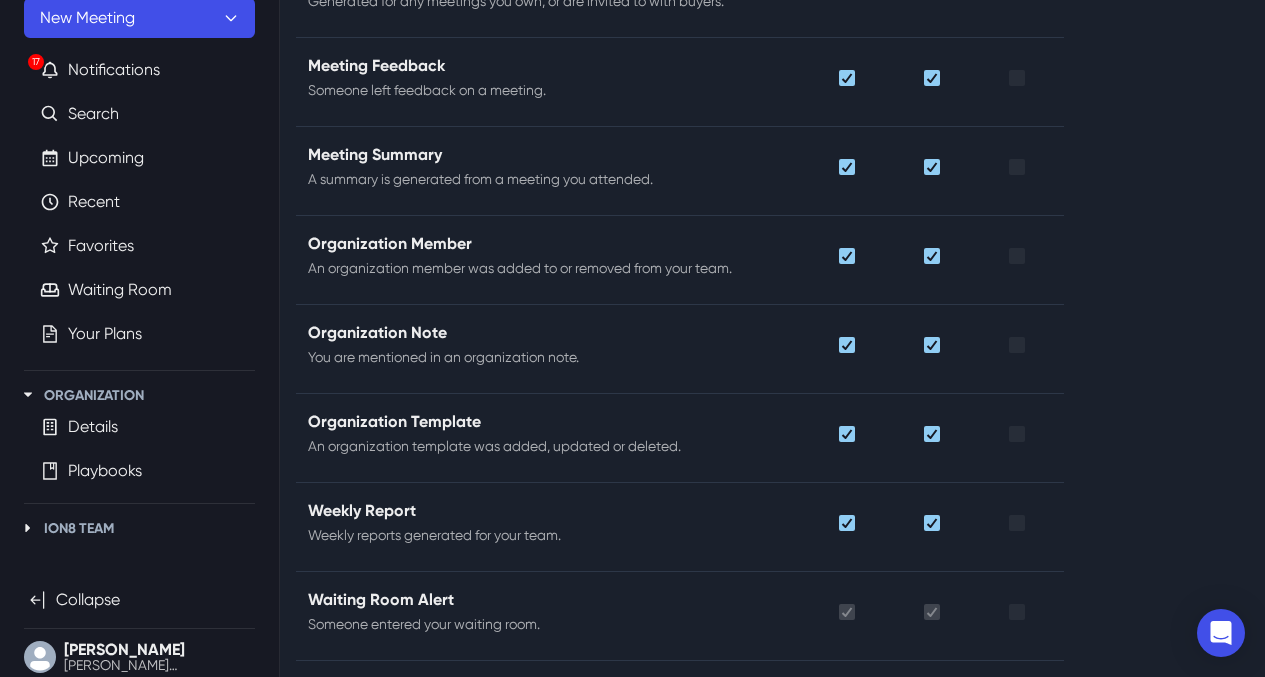 scroll, scrollTop: 0, scrollLeft: 0, axis: both 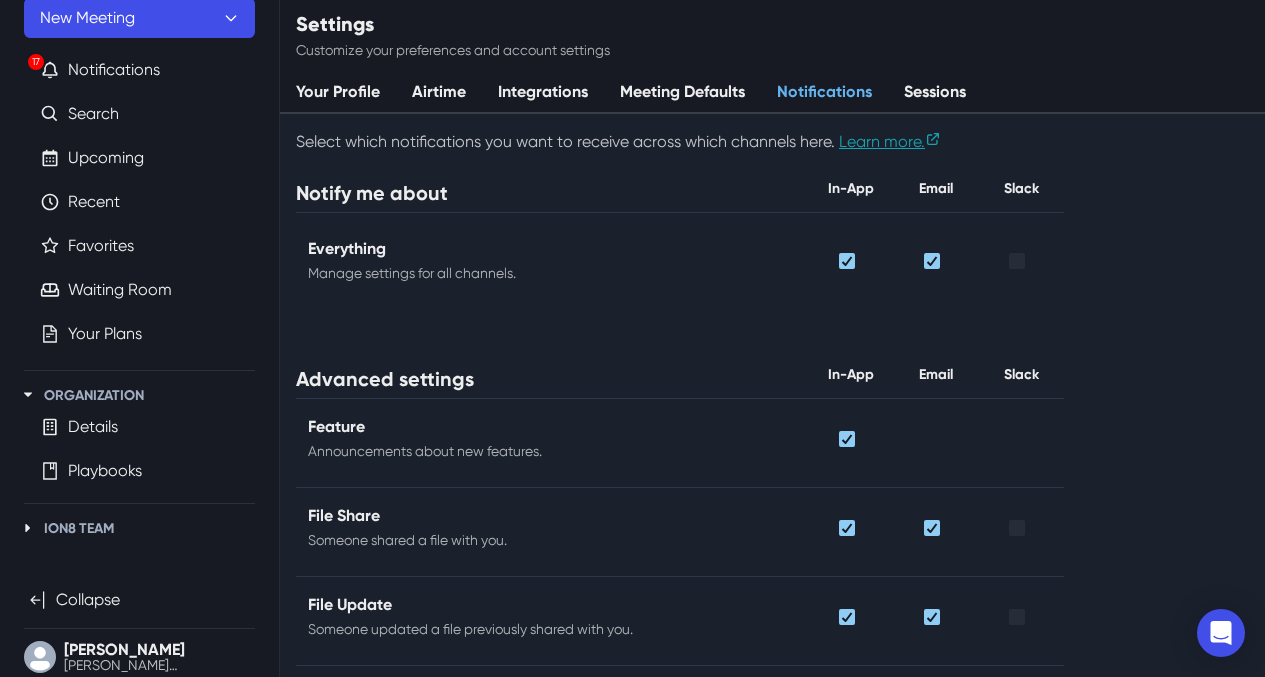 click on "Meeting Defaults" at bounding box center (682, 93) 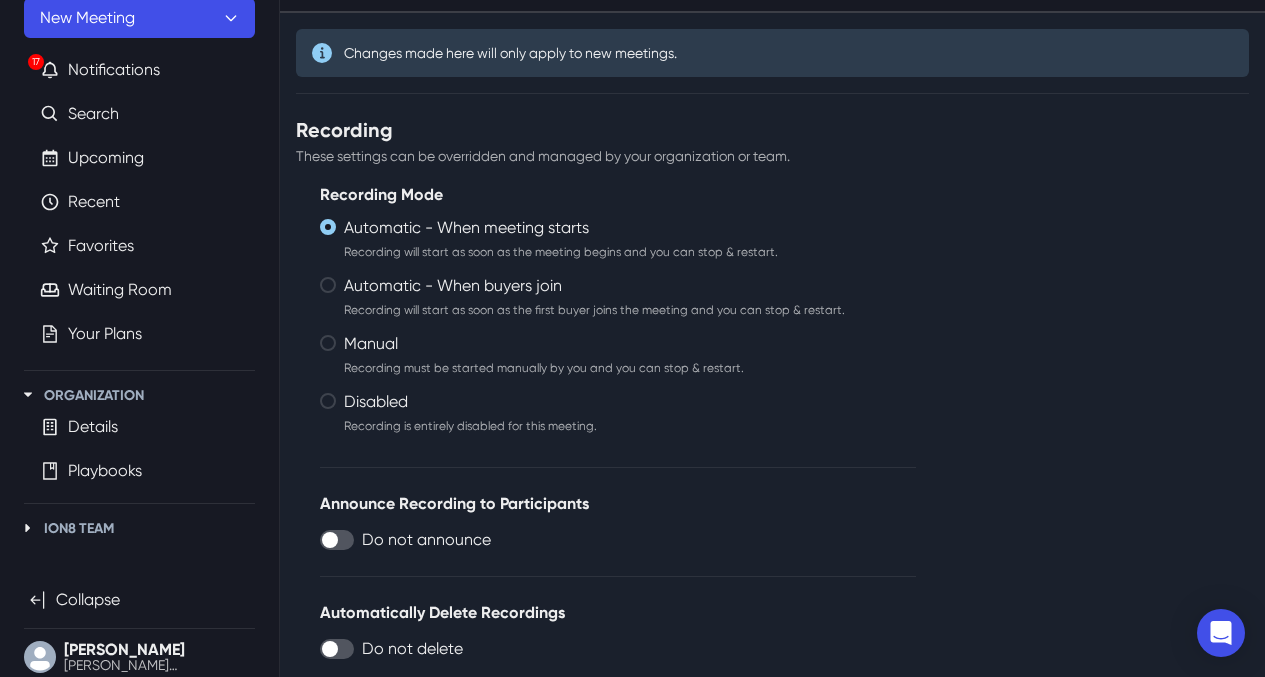 scroll, scrollTop: 0, scrollLeft: 0, axis: both 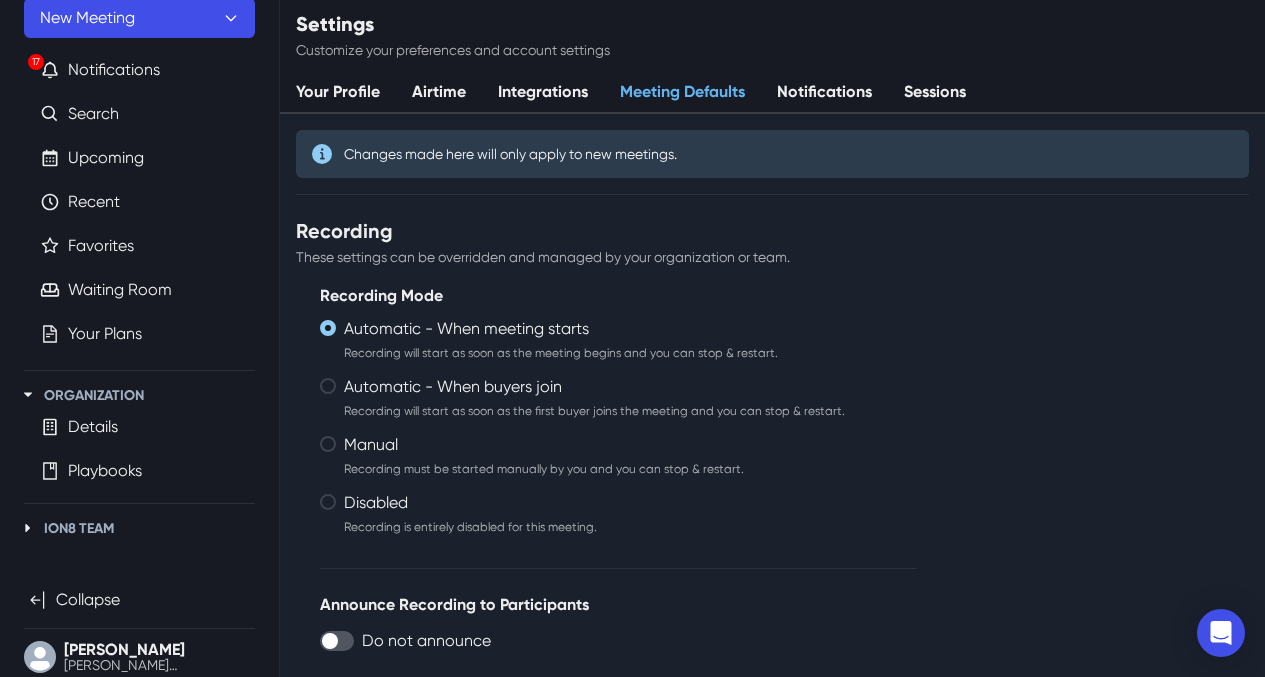 click on "Integrations" at bounding box center [543, 93] 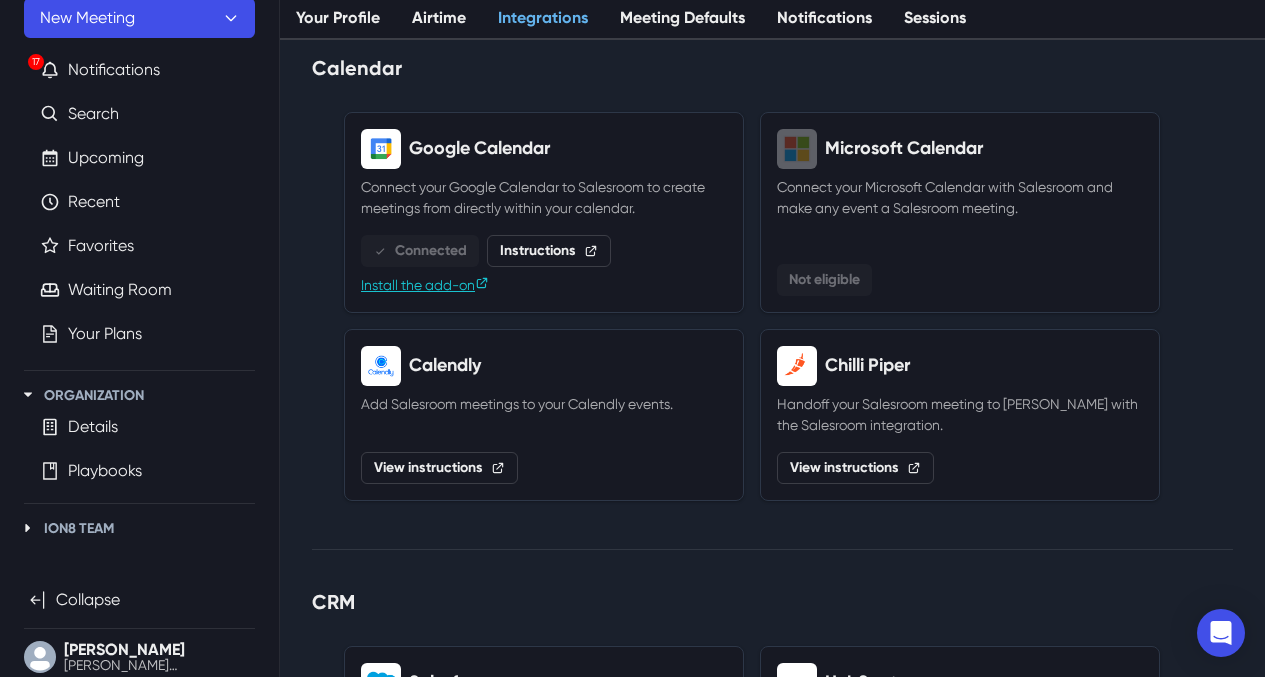 scroll, scrollTop: 0, scrollLeft: 0, axis: both 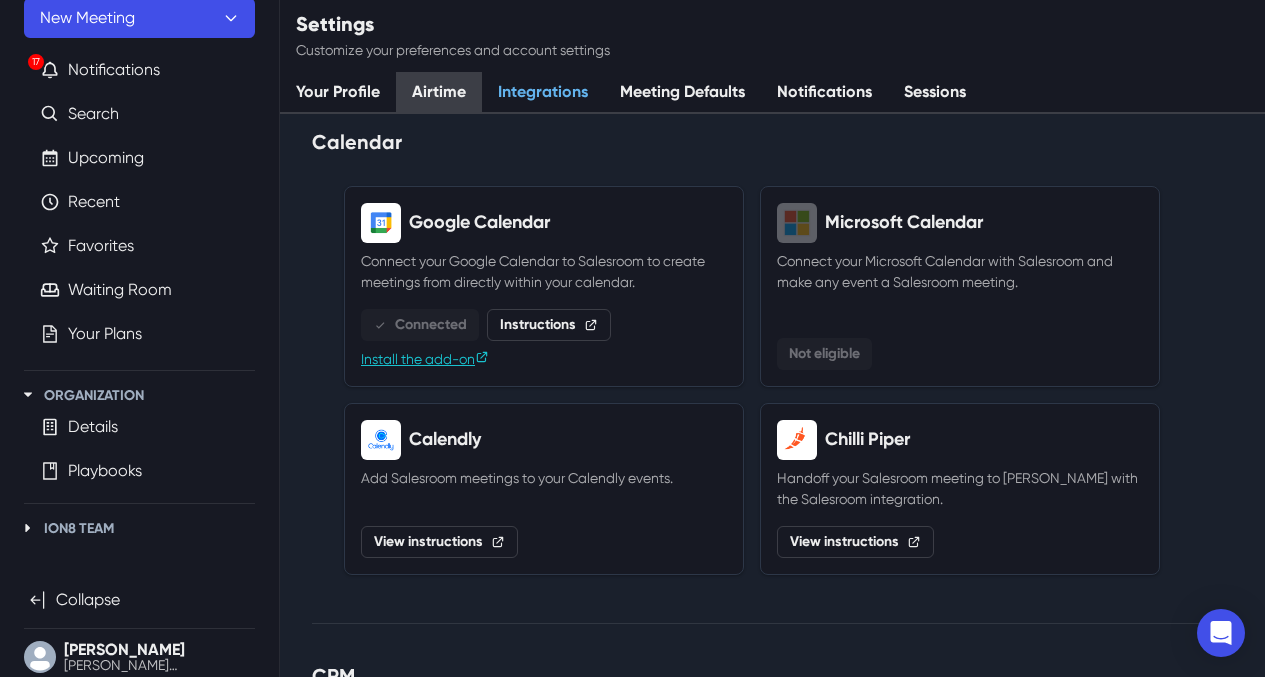 click on "Airtime" at bounding box center [439, 93] 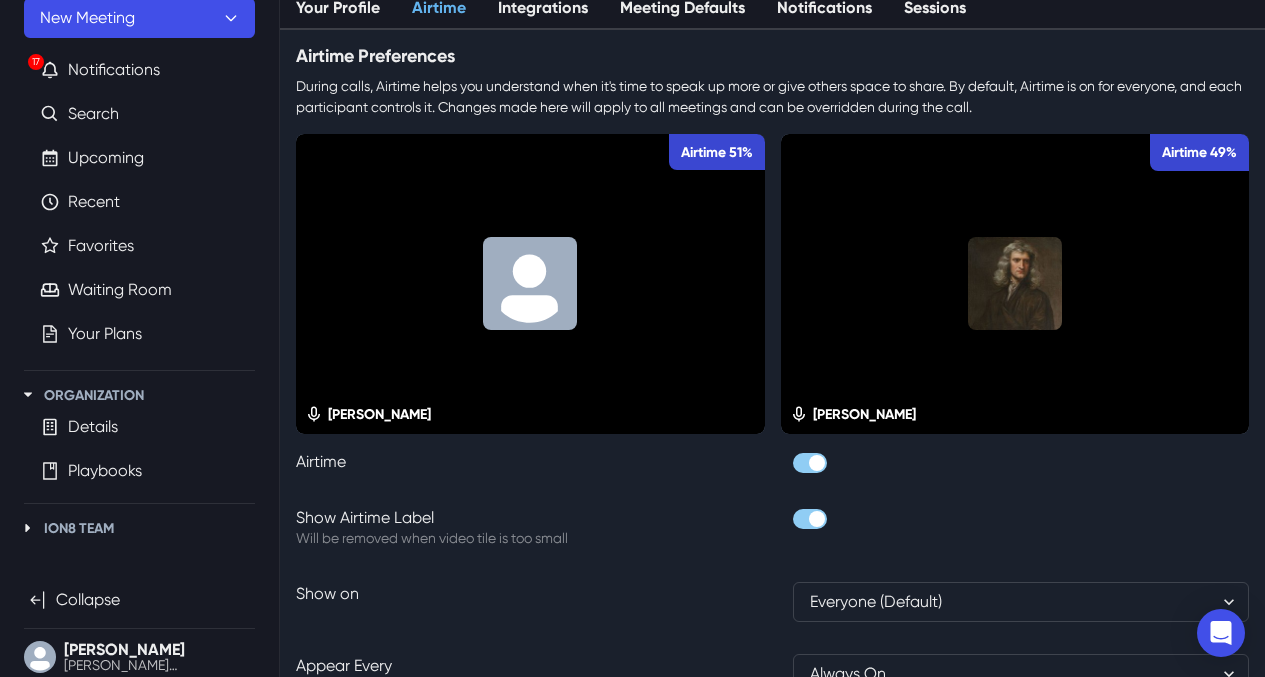 scroll, scrollTop: 0, scrollLeft: 0, axis: both 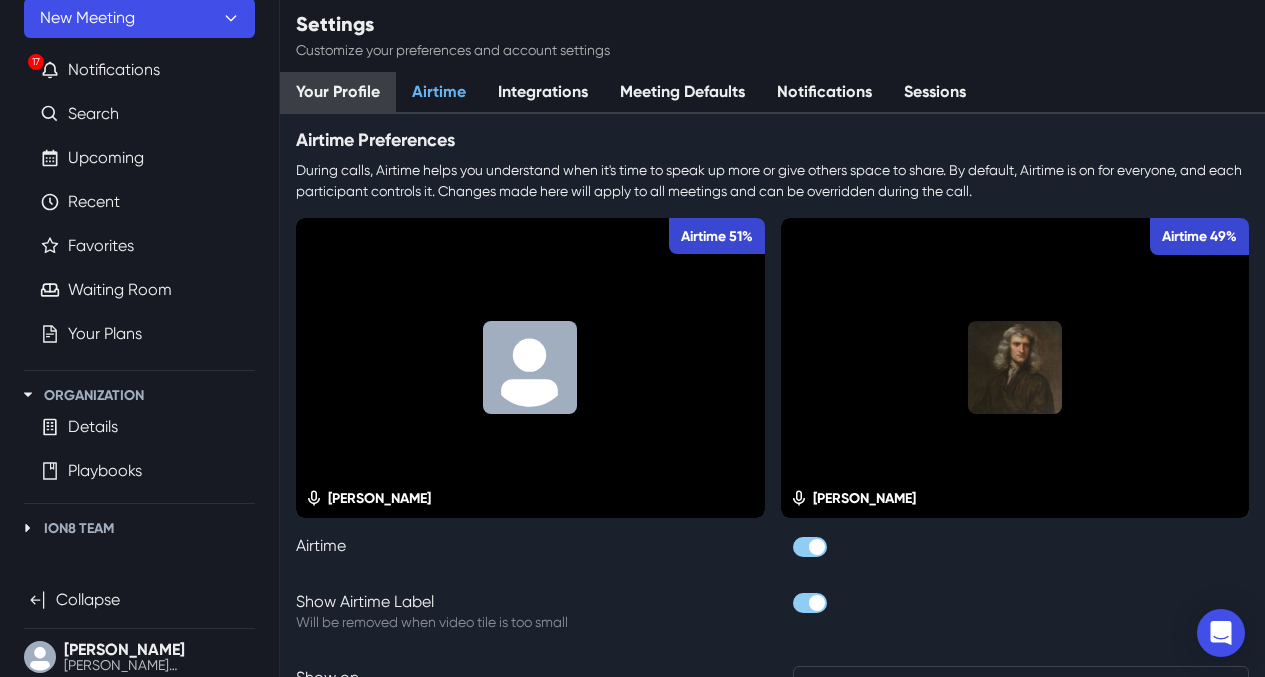 drag, startPoint x: 109, startPoint y: 428, endPoint x: 353, endPoint y: 85, distance: 420.93347 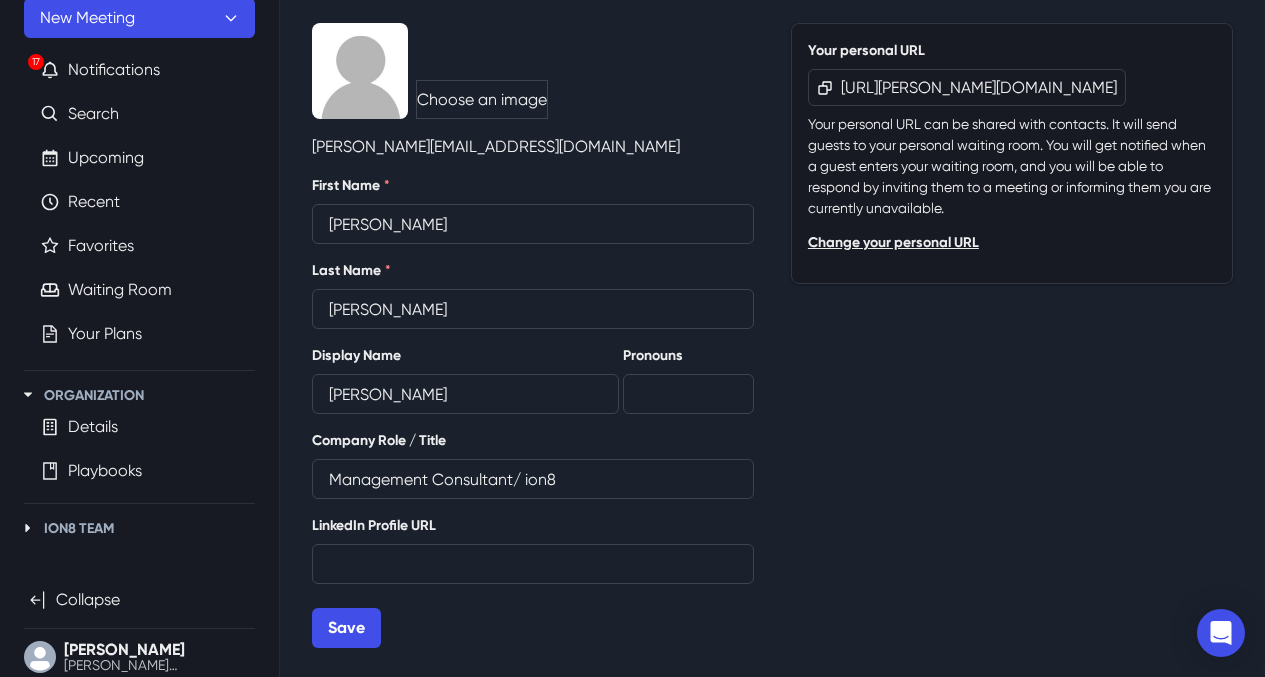scroll, scrollTop: 126, scrollLeft: 0, axis: vertical 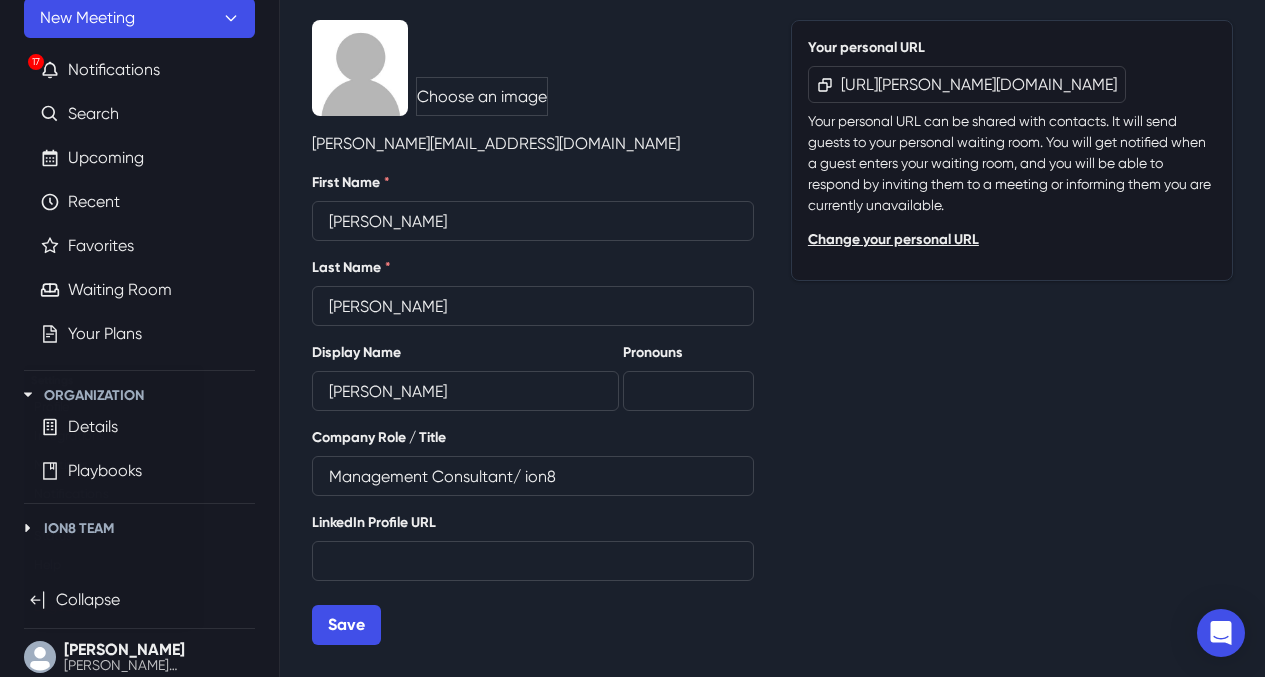 drag, startPoint x: 353, startPoint y: 85, endPoint x: 115, endPoint y: 648, distance: 611.2389 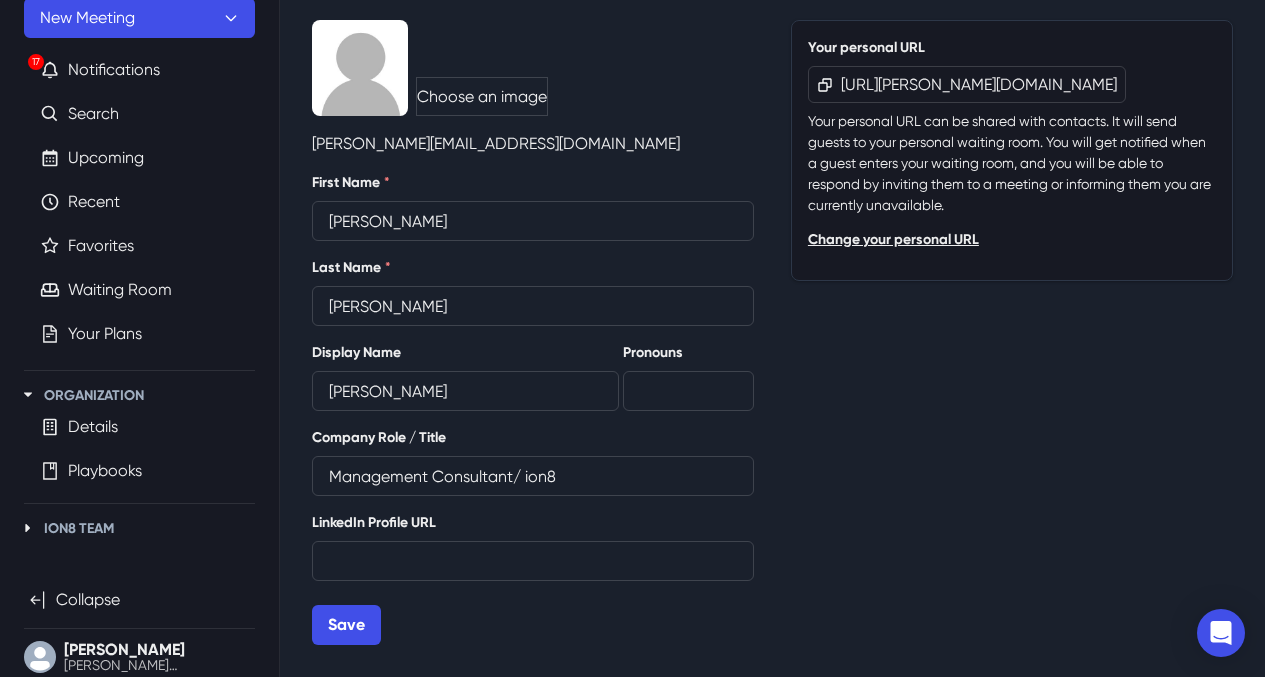 click on "Erin Mays erin@ion8.net" at bounding box center [139, 657] 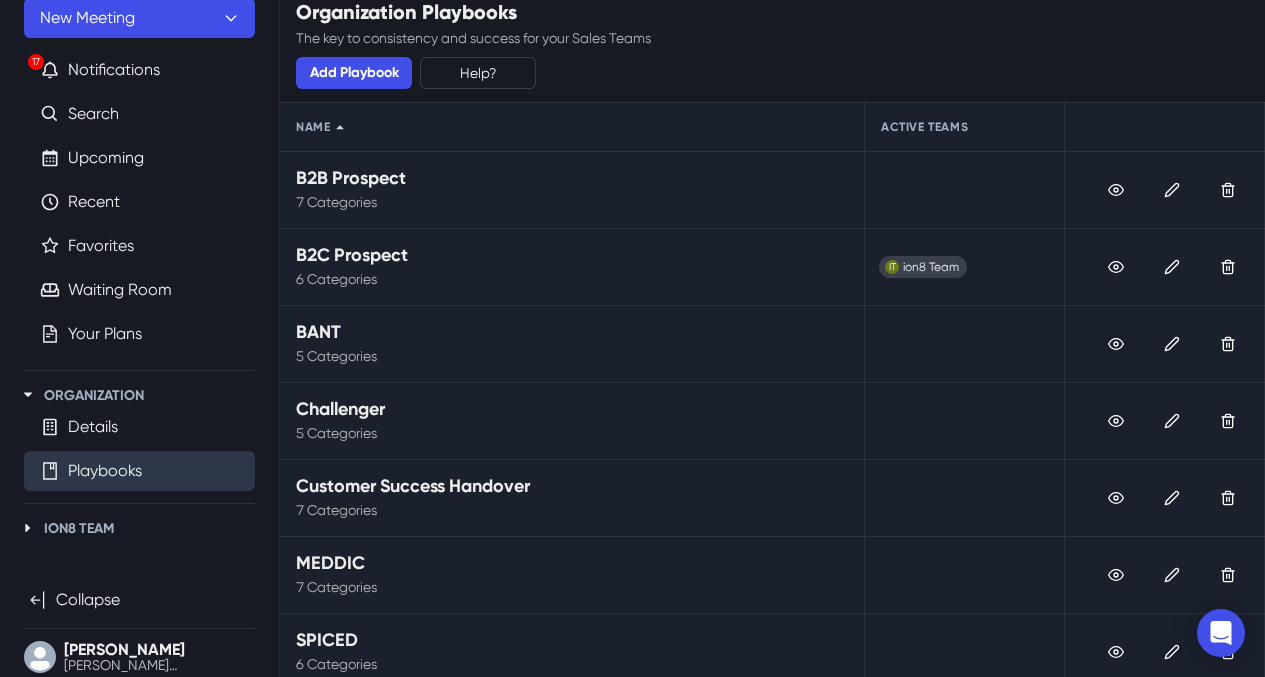 scroll, scrollTop: 26, scrollLeft: 0, axis: vertical 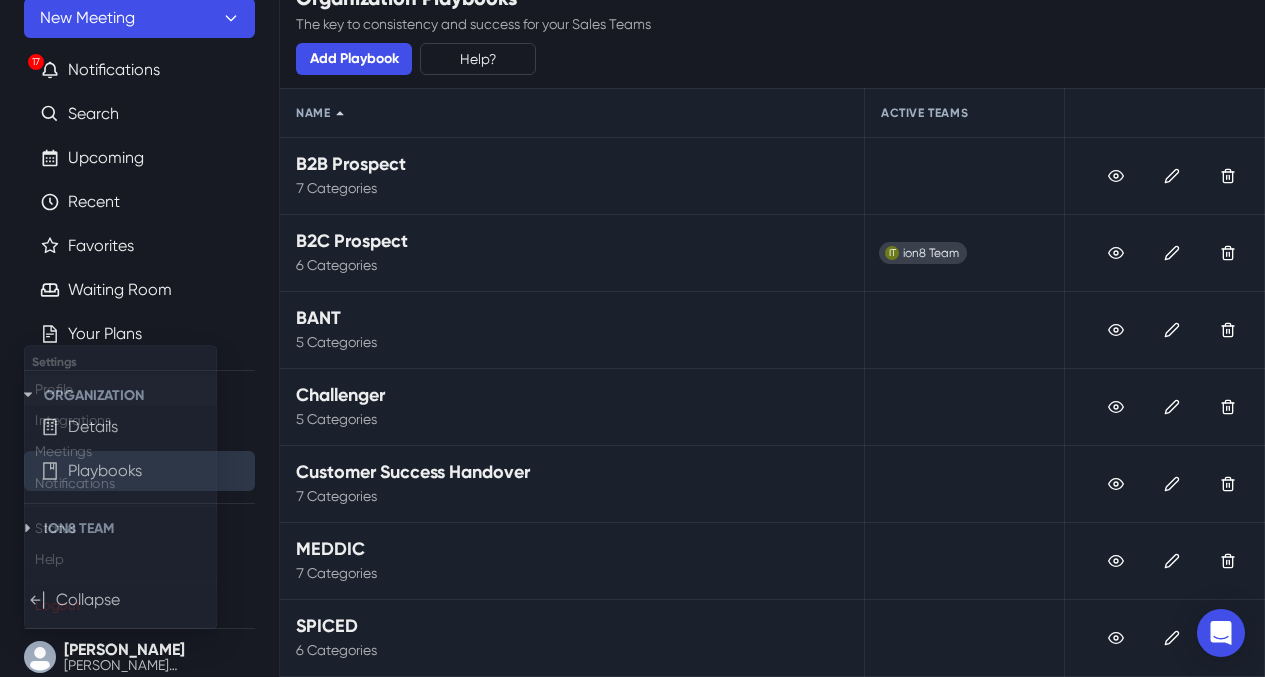 click on "Erin Mays erin@ion8.net" at bounding box center (139, 657) 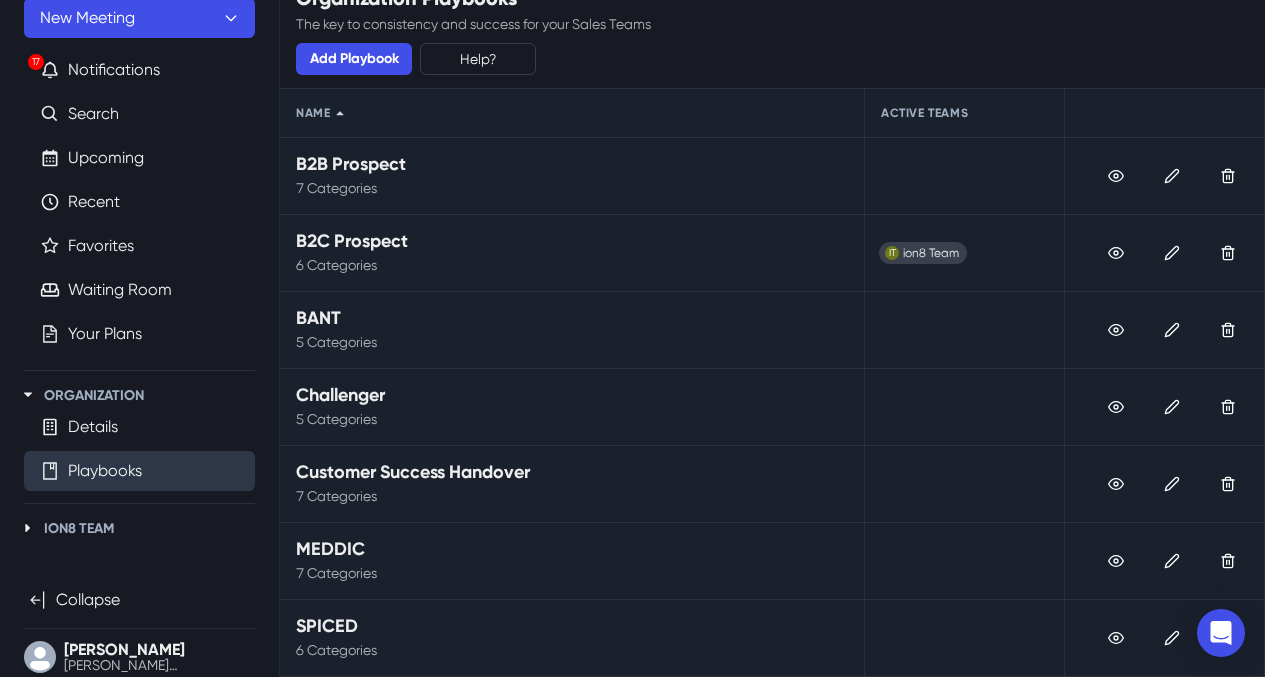 click on "Erin Mays erin@ion8.net" at bounding box center [139, 657] 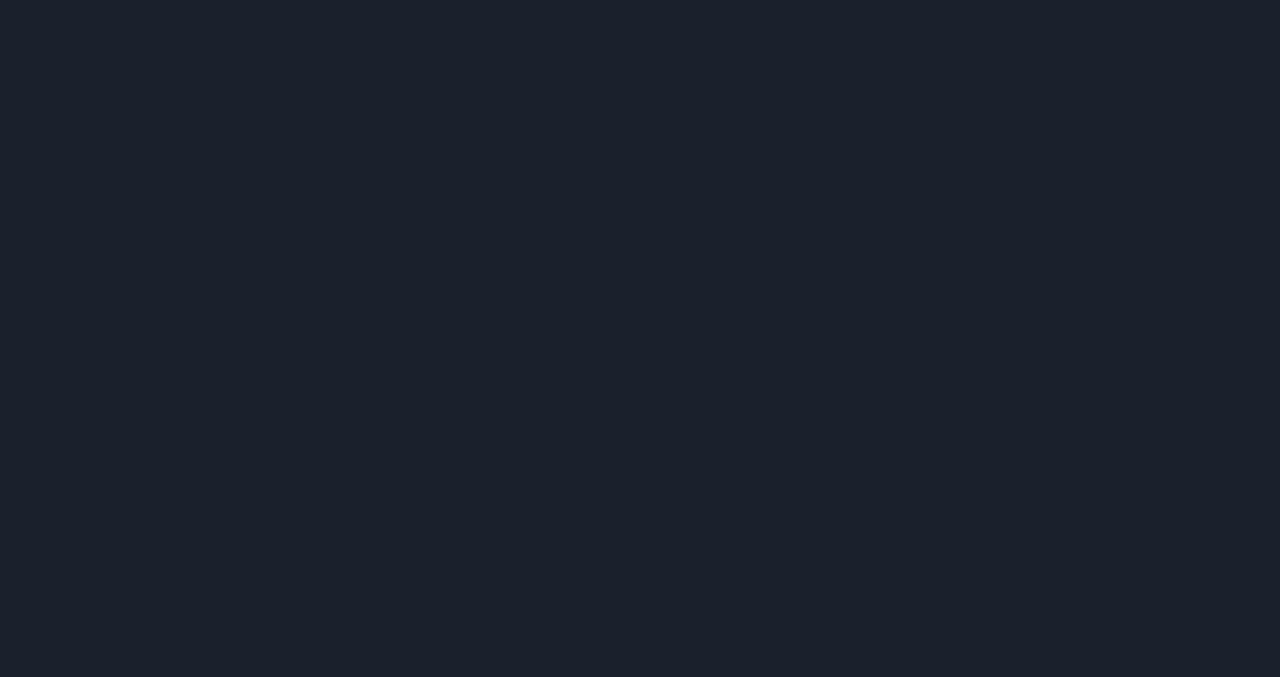 scroll, scrollTop: 0, scrollLeft: 0, axis: both 